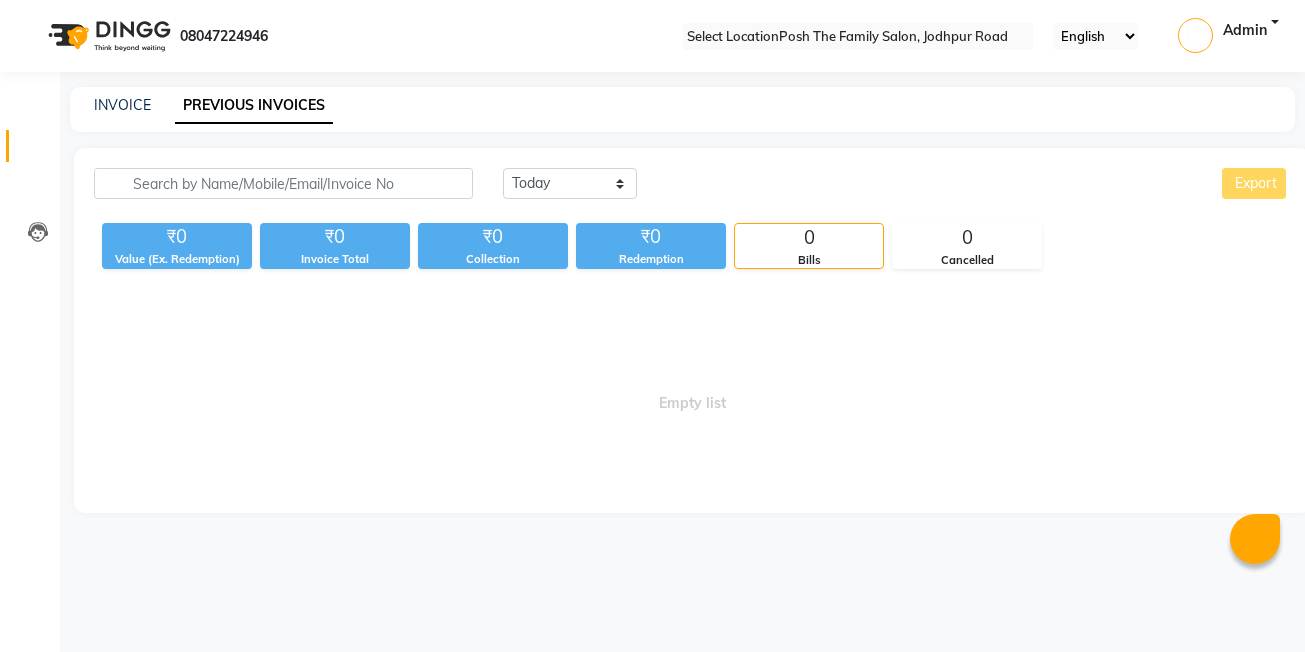 scroll, scrollTop: 0, scrollLeft: 0, axis: both 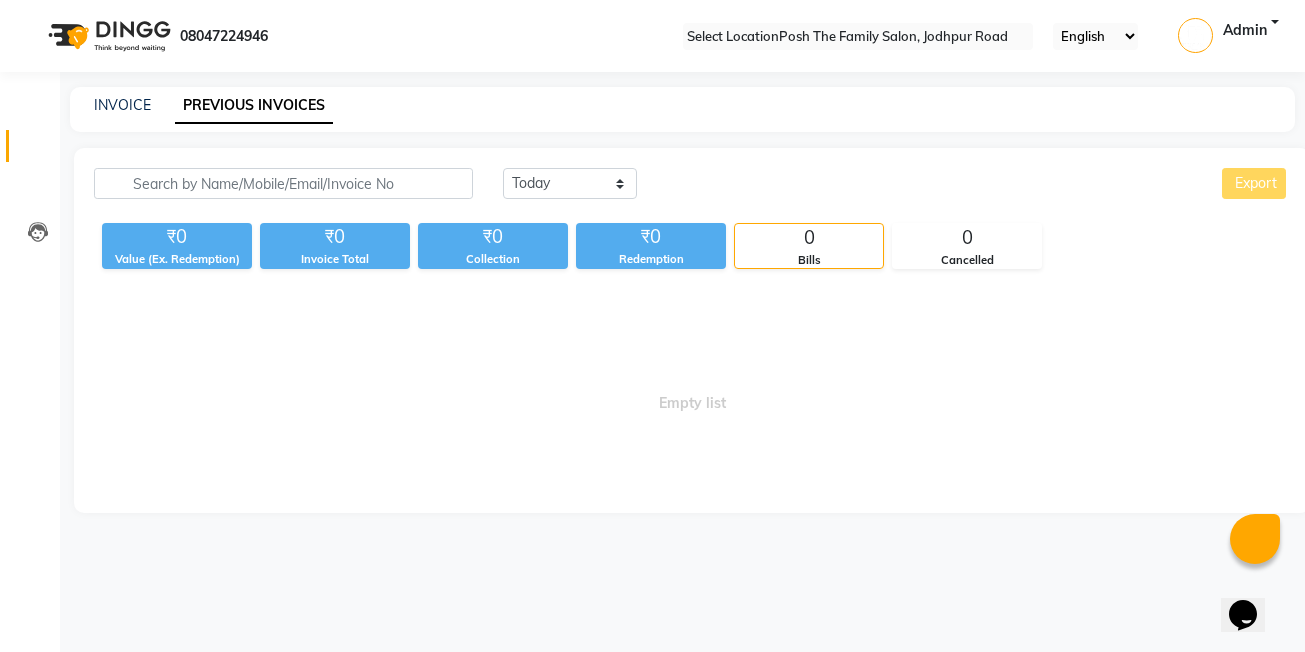 click on "PREVIOUS INVOICES" 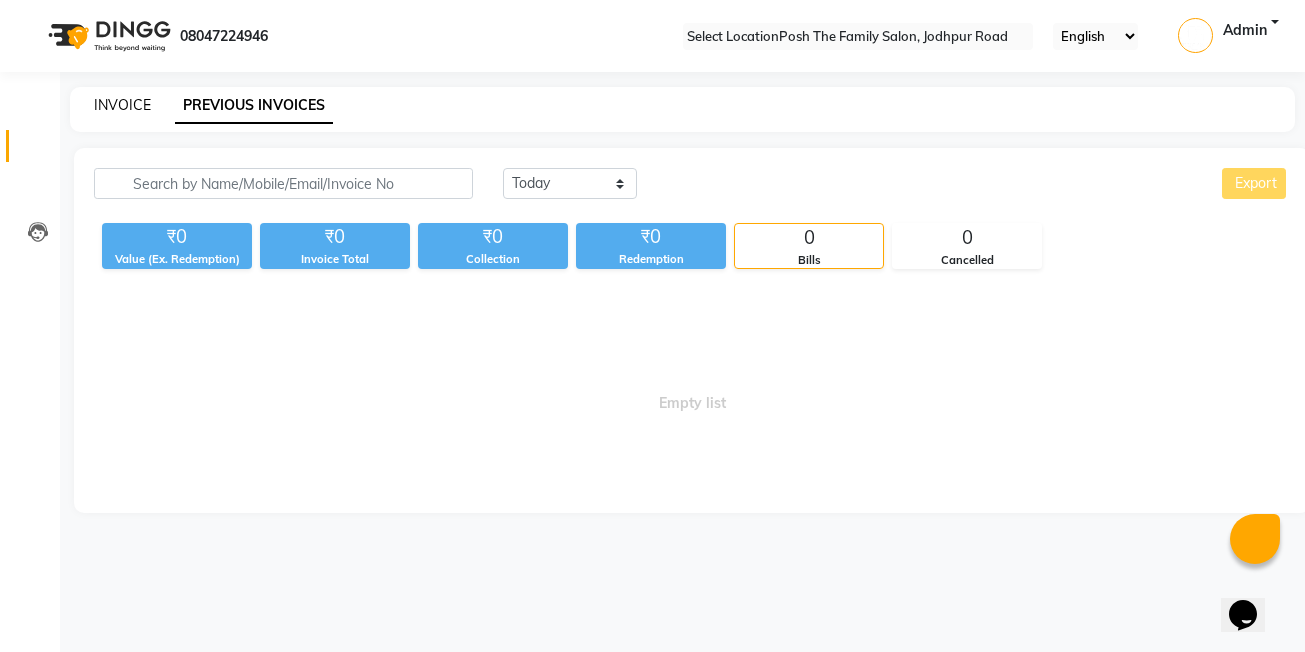 click on "INVOICE" 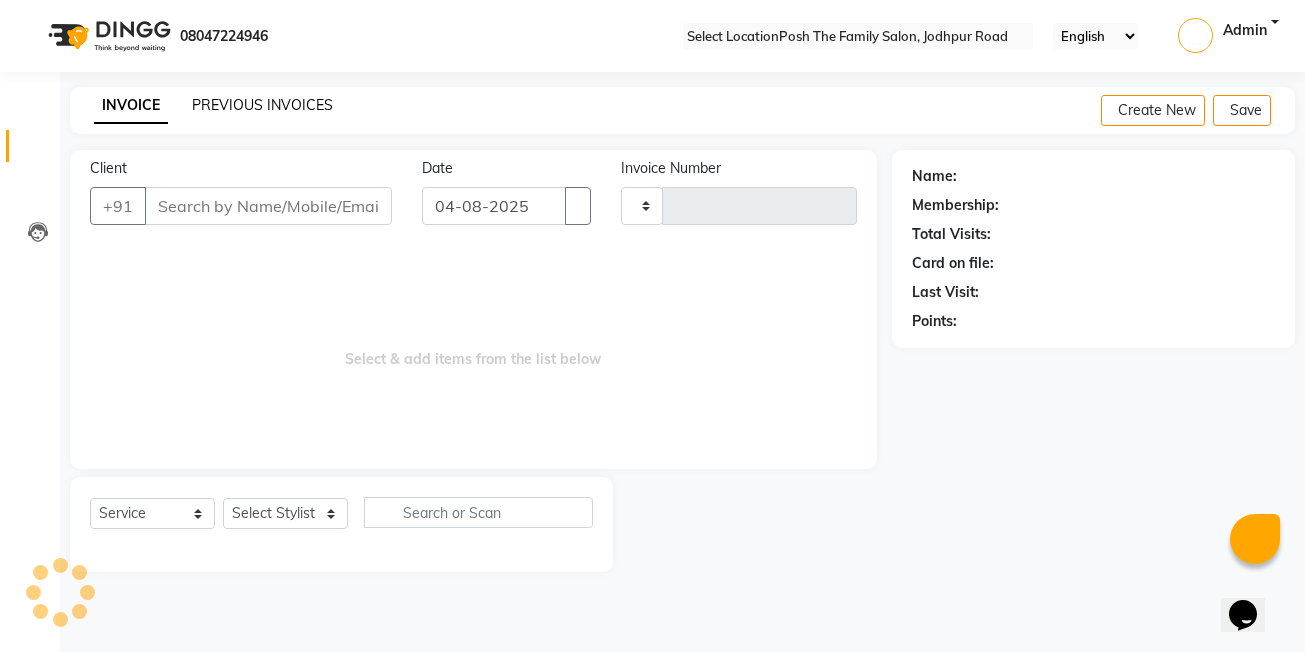 type on "2060" 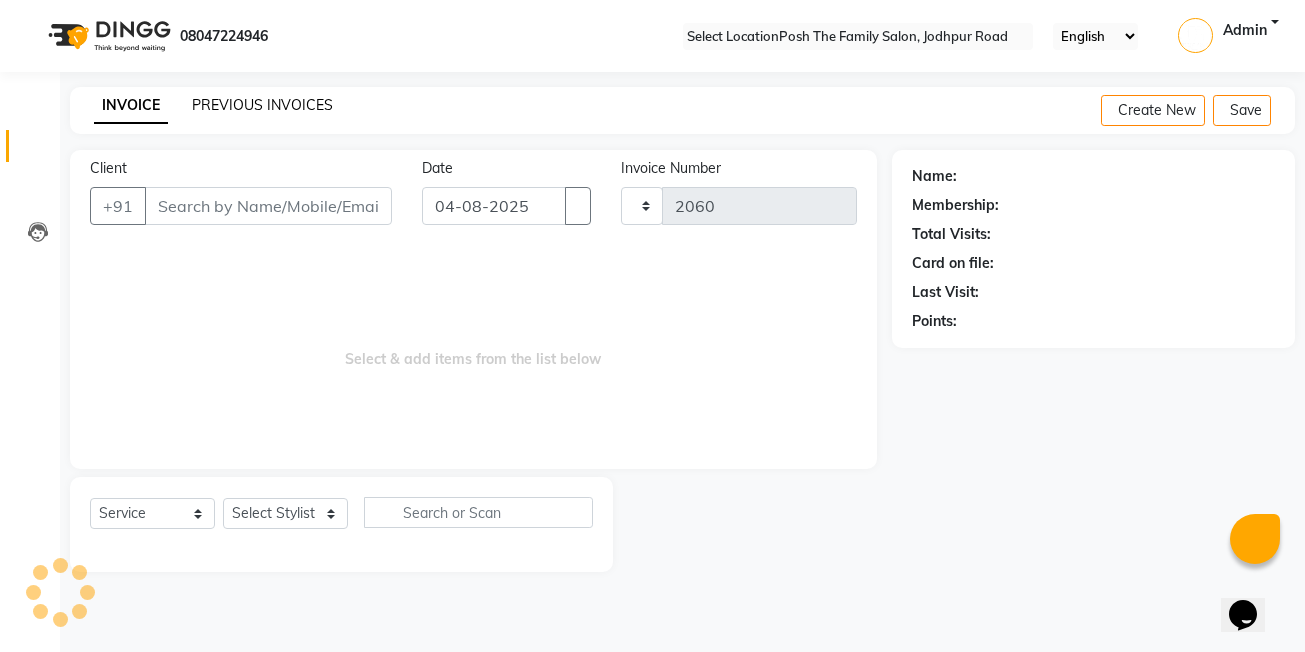 select on "6199" 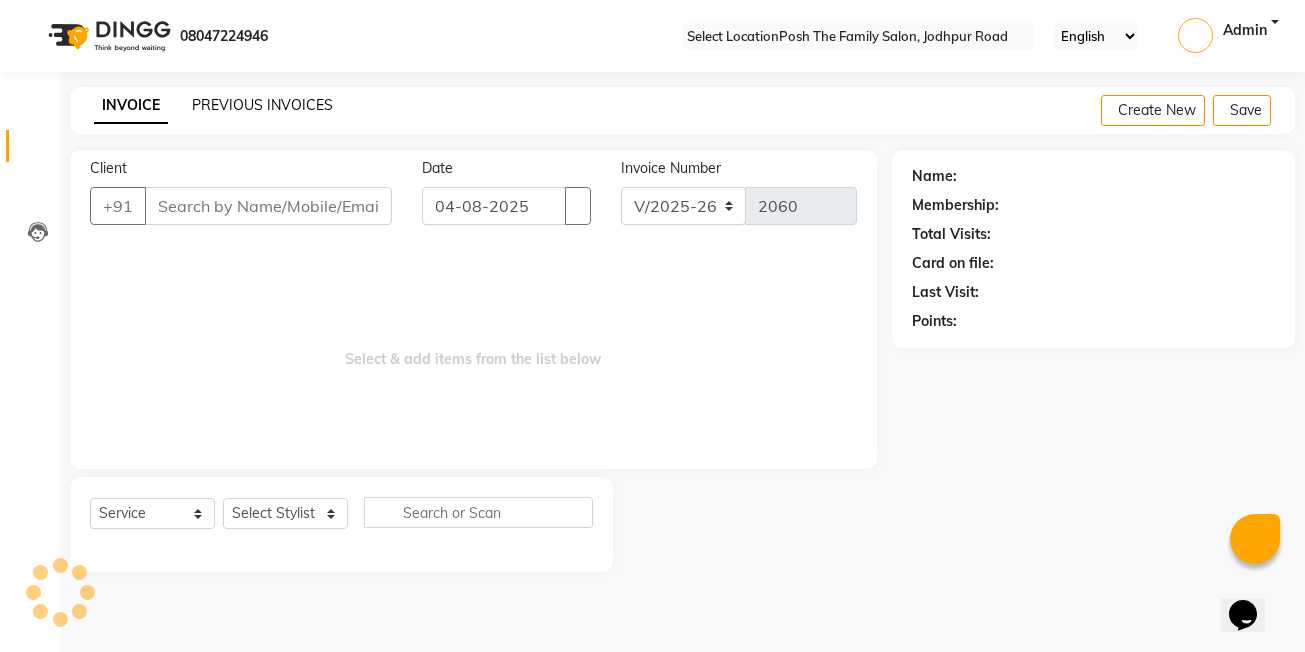 click on "PREVIOUS INVOICES" 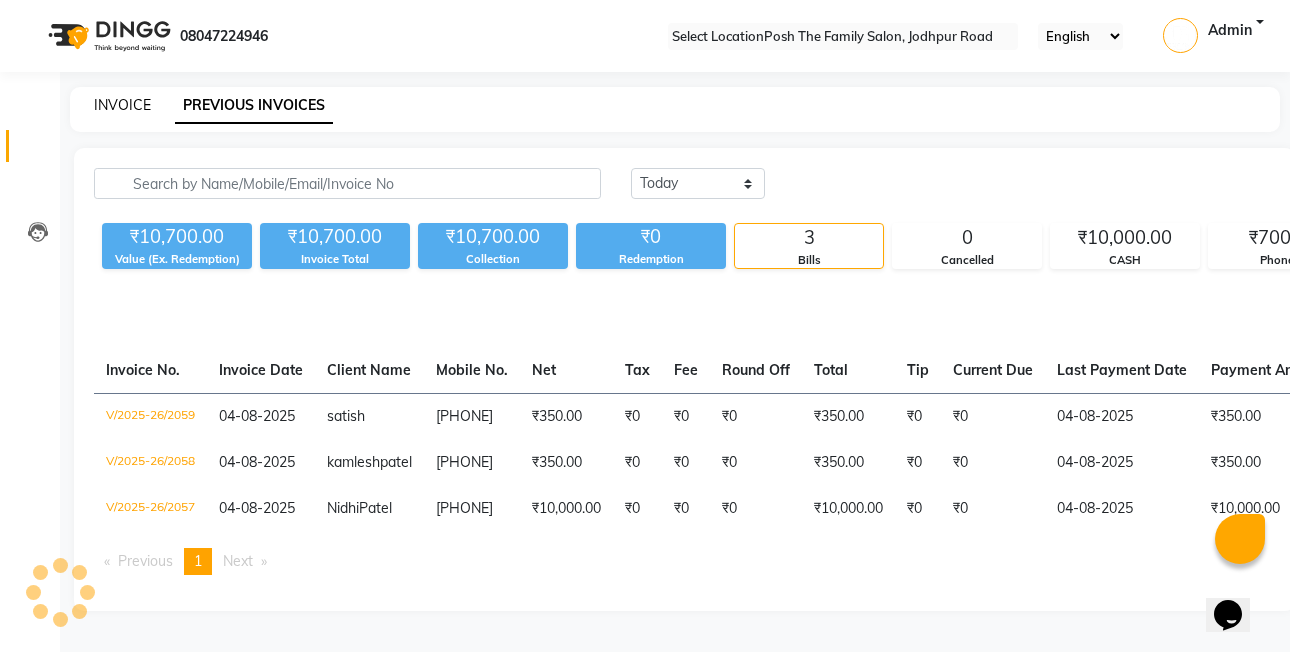 click on "INVOICE" 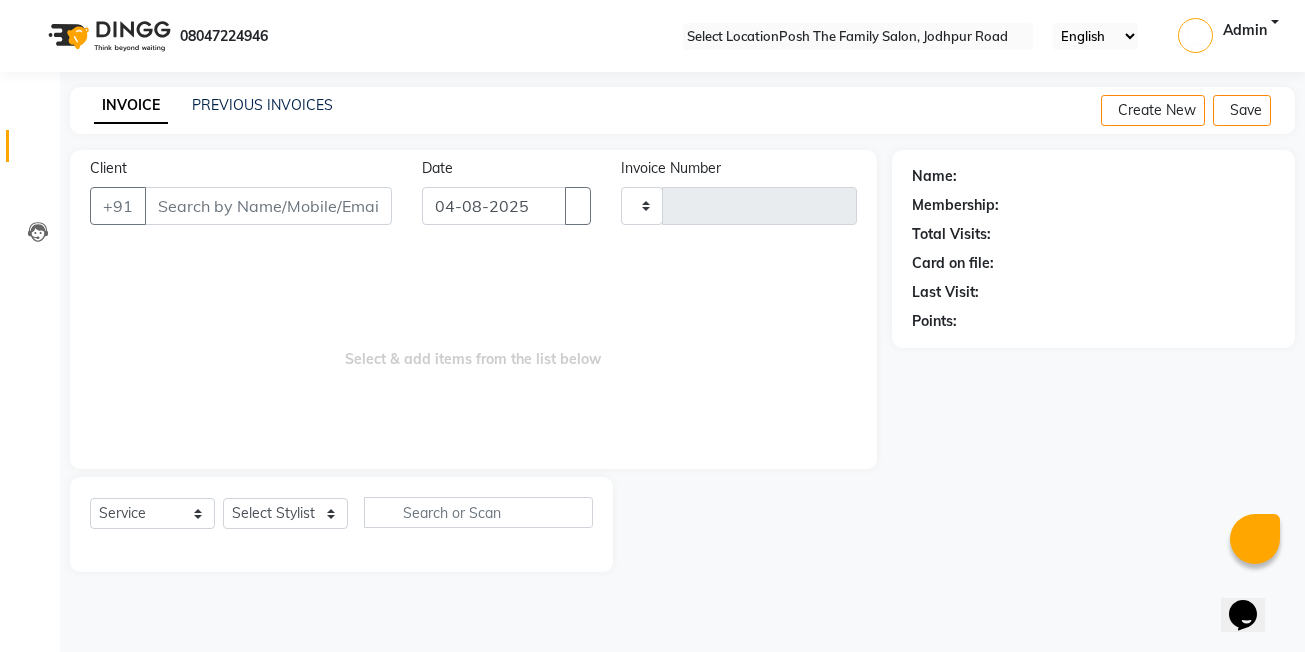 type on "2060" 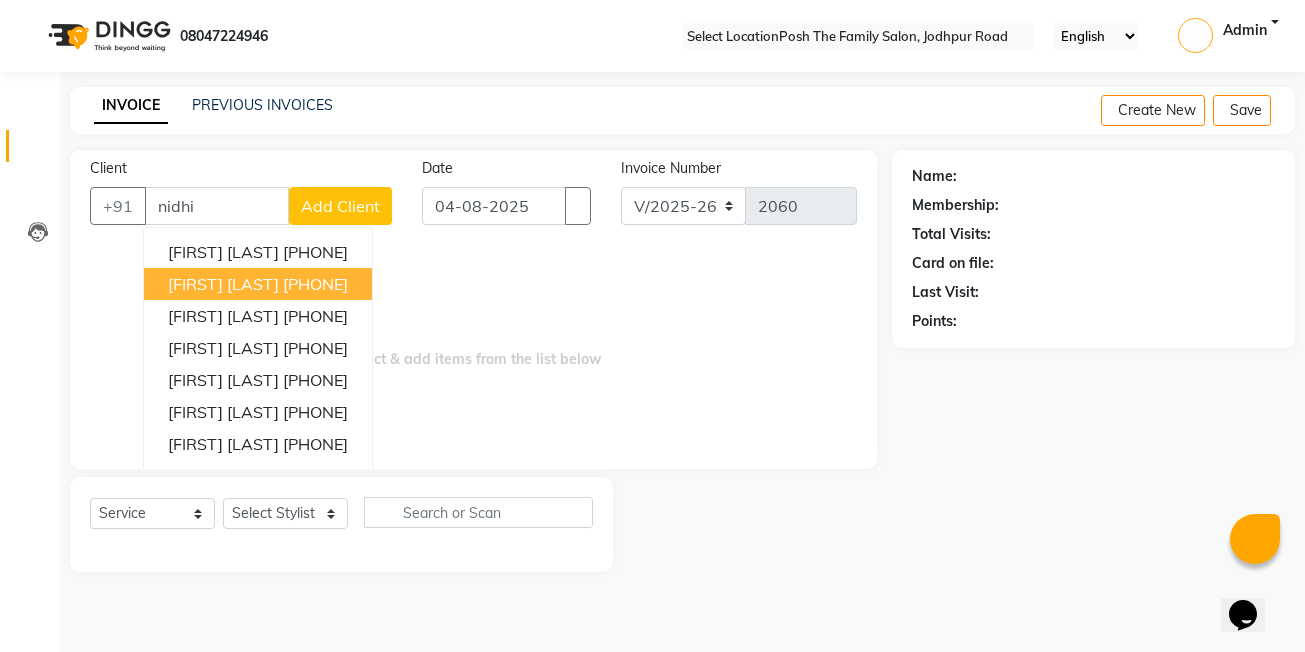 click on "[PHONE]" at bounding box center (315, 284) 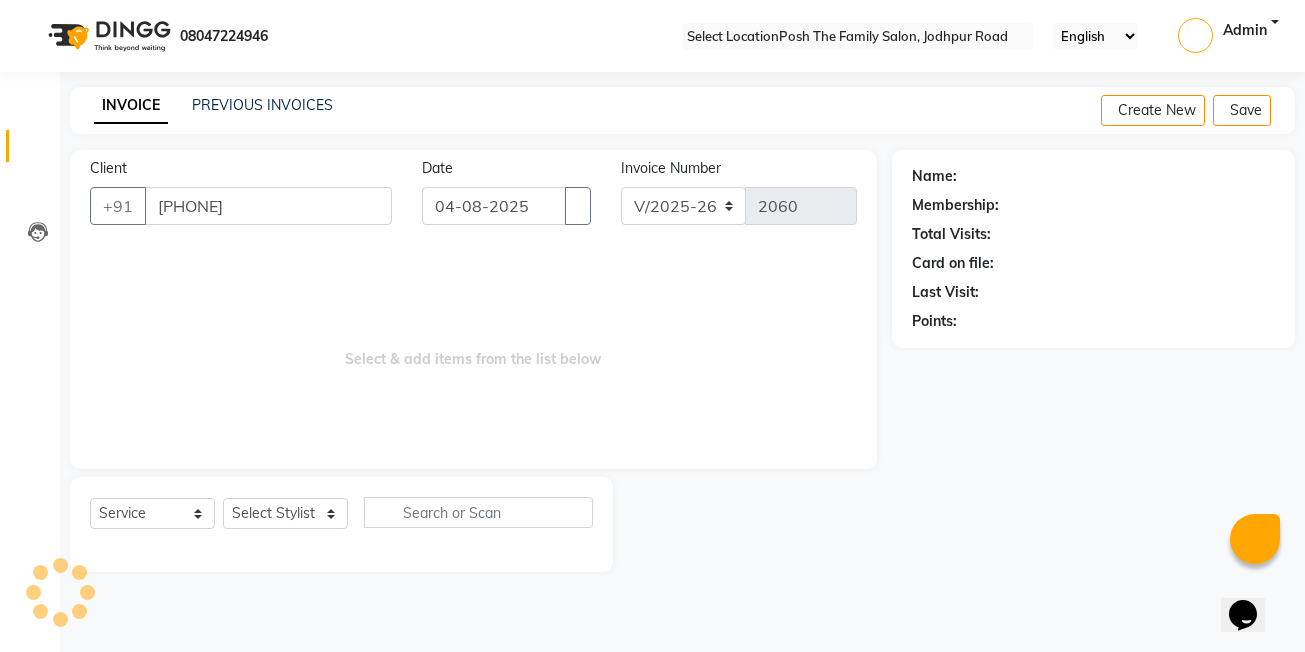 type on "[PHONE]" 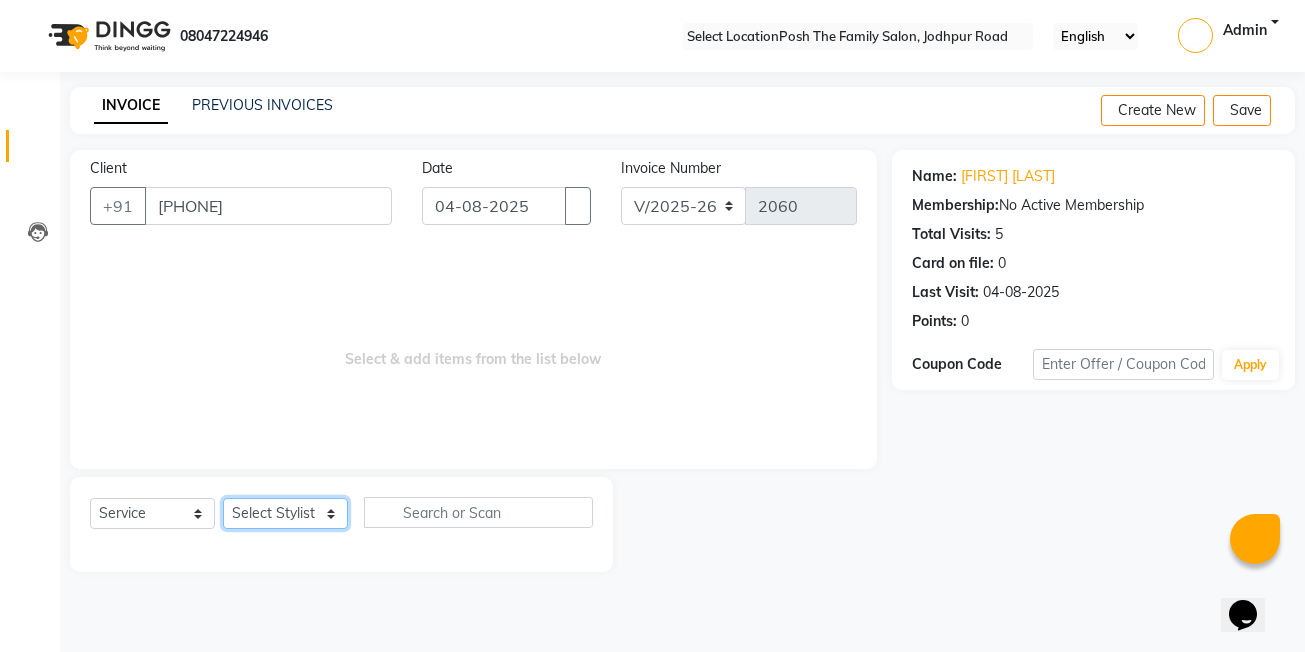 click on "Select Stylist [FIRST] [LAST] [FIRST] [LAST]  [FIRST] [LAST] [FIRST] [LAST]  [FIRST] [LAST] [FIRST] [LAST]  [FIRST] [LAST] [FIRST] [LAST]  [FIRST] [LAST] [FIRST] [LAST]  [FIRST] [LAST] [FIRST] [LAST]  [FIRST] [LAST] [FIRST] [LAST]  [FIRST] [LAST] [FIRST] [LAST]  [FIRST] [LAST] [FIRST] [LAST]  [FIRST] [LAST] [FIRST] [LAST]  [FIRST] [LAST] [FIRST] [LAST]  [FIRST] [LAST] [FIRST] [LAST]  [FIRST] [LAST] [FIRST] [LAST] eye Select package to add package services Select Jyotshna Brazilian Eyebrows  Eye Brows" 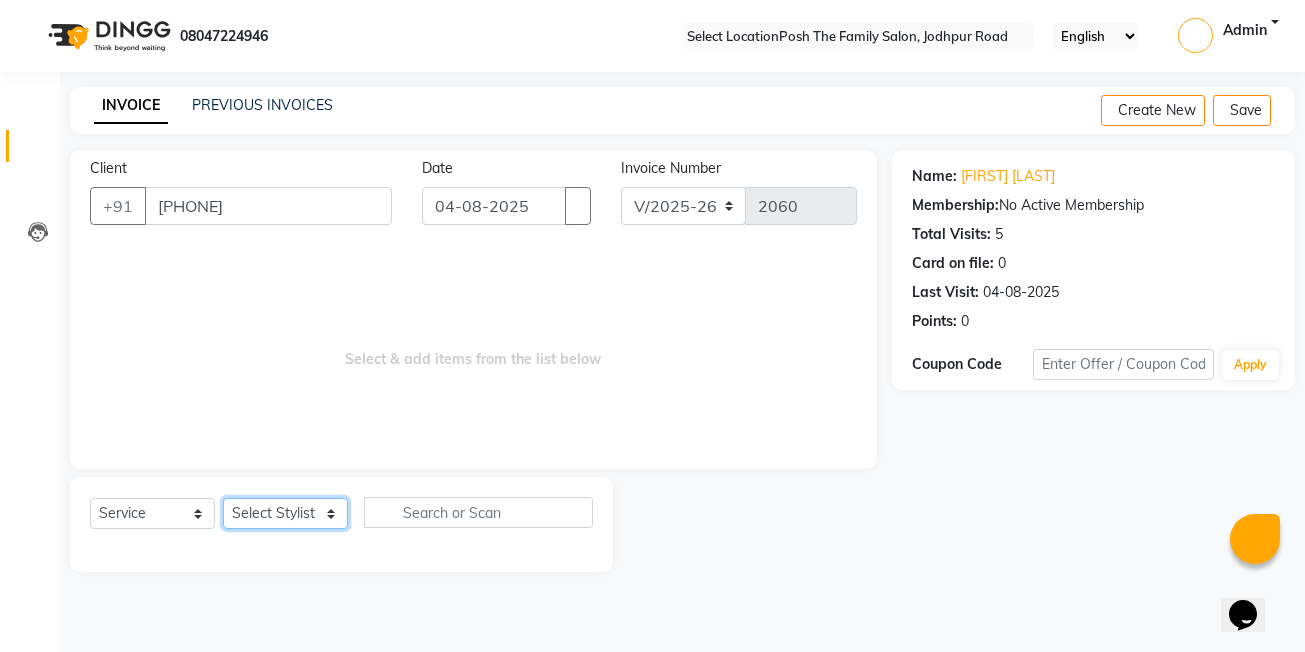 select on "57191" 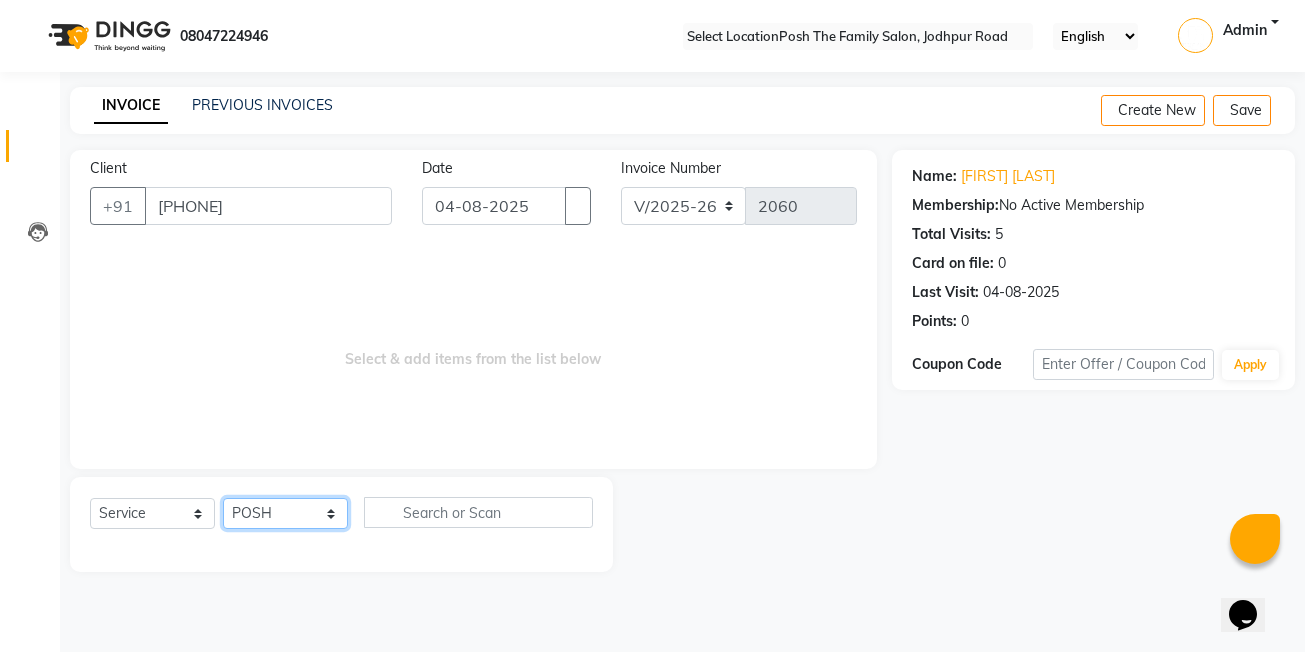 click on "Select Stylist [FIRST] [LAST] [FIRST] [LAST]  [FIRST] [LAST] [FIRST] [LAST]  [FIRST] [LAST] [FIRST] [LAST]  [FIRST] [LAST] [FIRST] [LAST]  [FIRST] [LAST] [FIRST] [LAST]  [FIRST] [LAST] [FIRST] [LAST]  [FIRST] [LAST] [FIRST] [LAST]  [FIRST] [LAST] [FIRST] [LAST]  [FIRST] [LAST] [FIRST] [LAST]  [FIRST] [LAST] [FIRST] [LAST]  [FIRST] [LAST] [FIRST] [LAST]  [FIRST] [LAST] [FIRST] [LAST]  [FIRST] [LAST] [FIRST] [LAST] eye Select package to add package services Select Jyotshna Brazilian Eyebrows  Eye Brows" 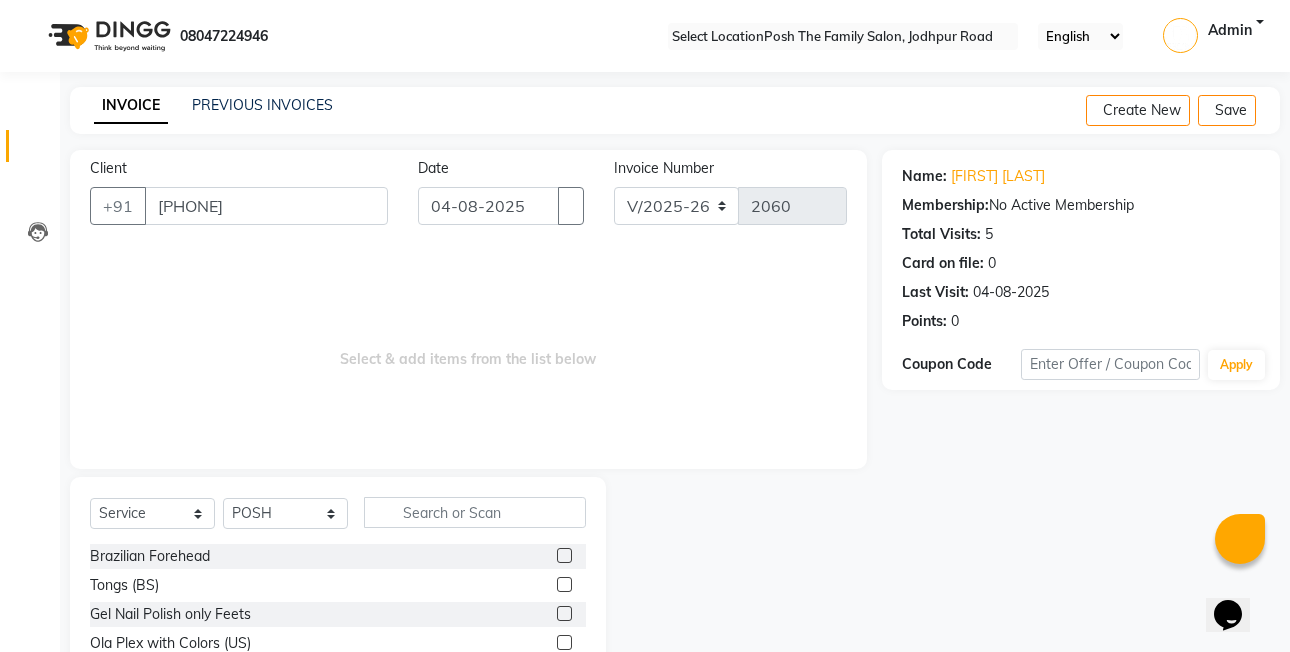 drag, startPoint x: 489, startPoint y: 528, endPoint x: 489, endPoint y: 515, distance: 13 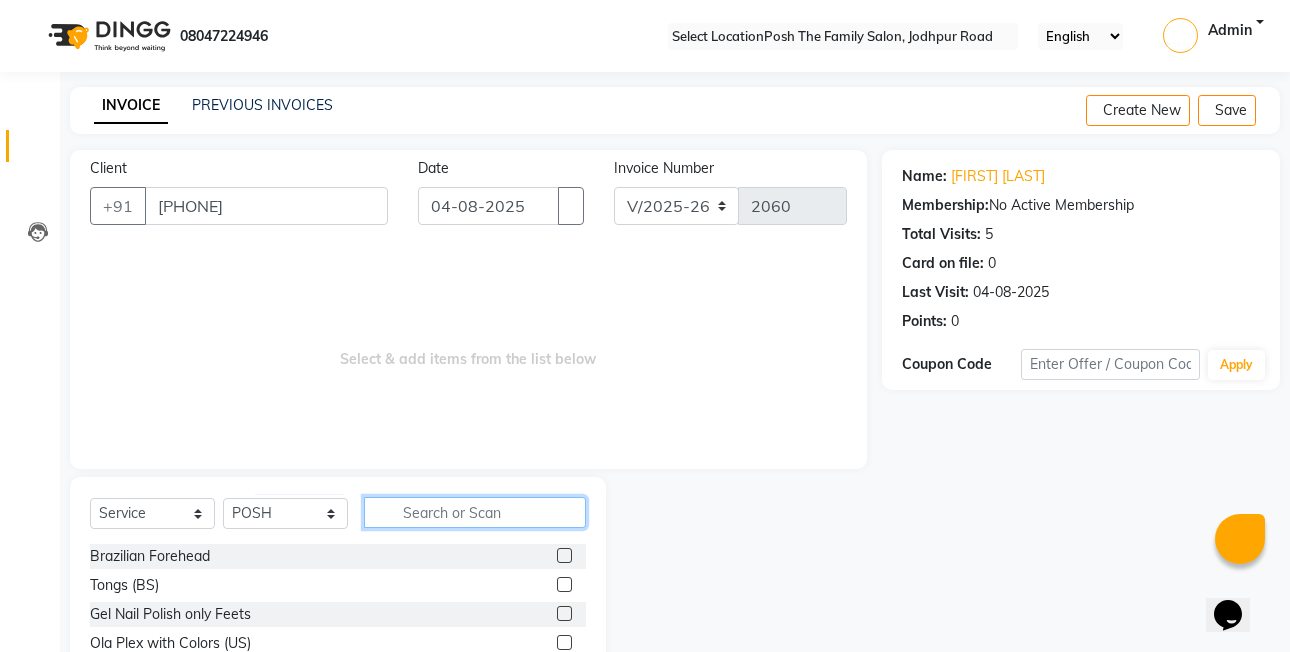 click 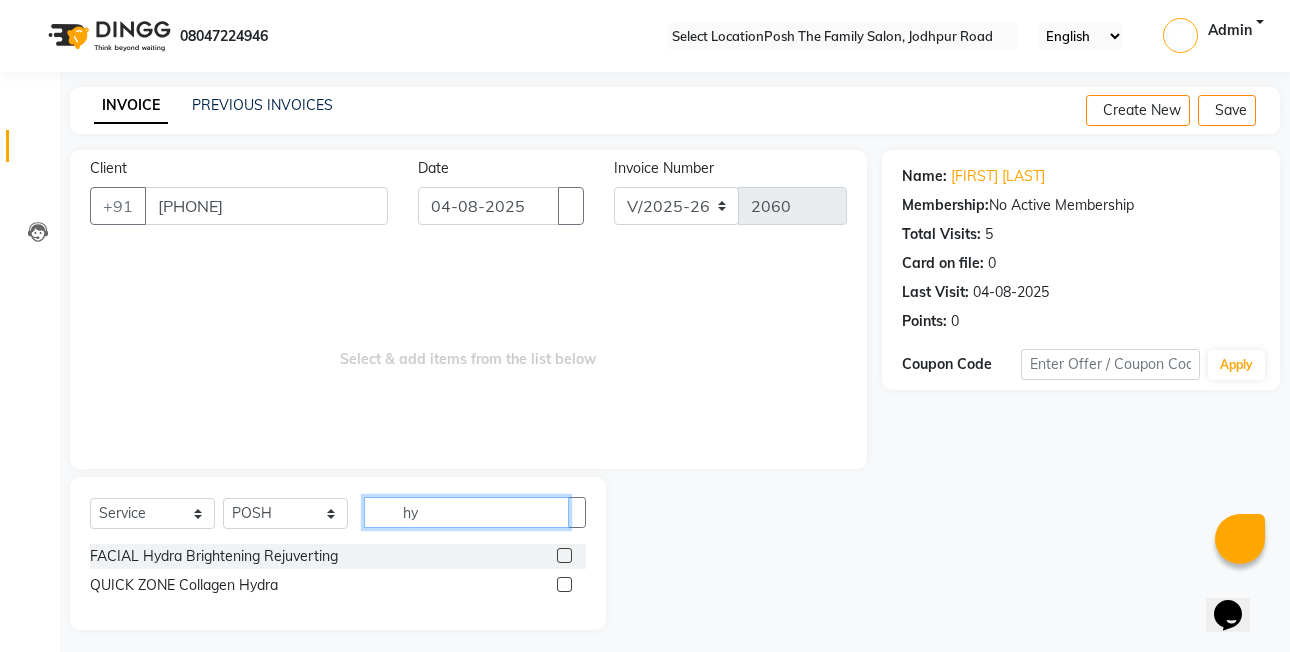 type on "hy" 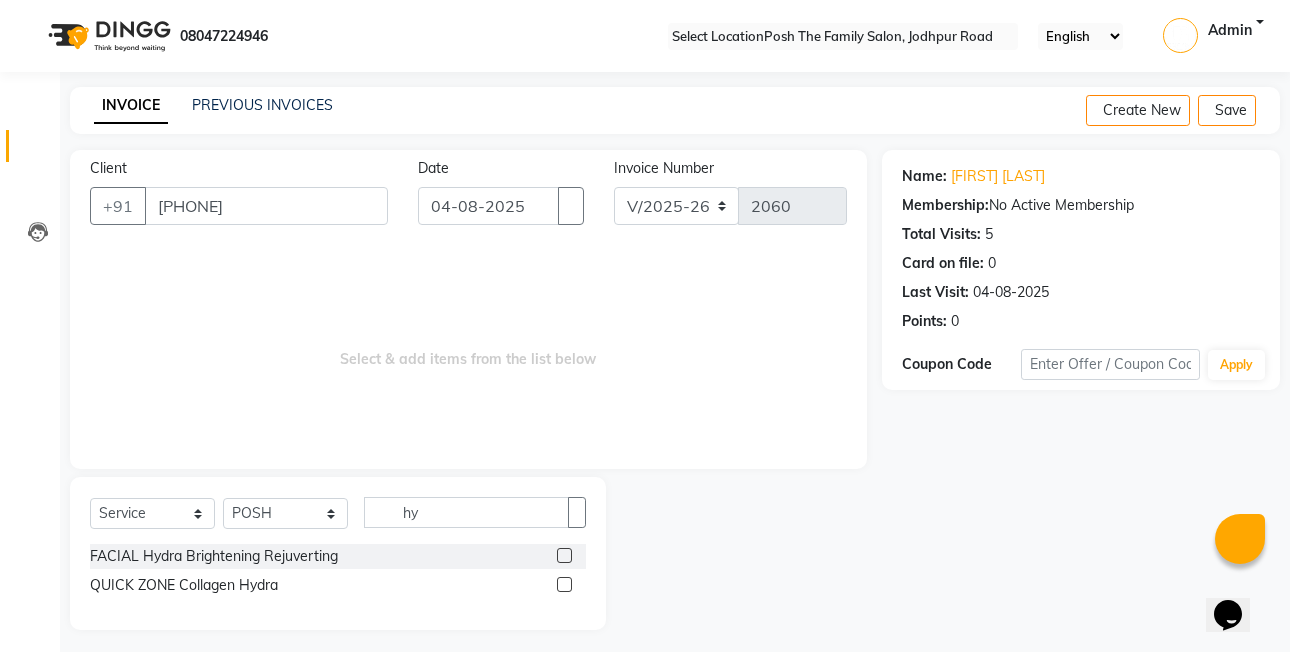 click 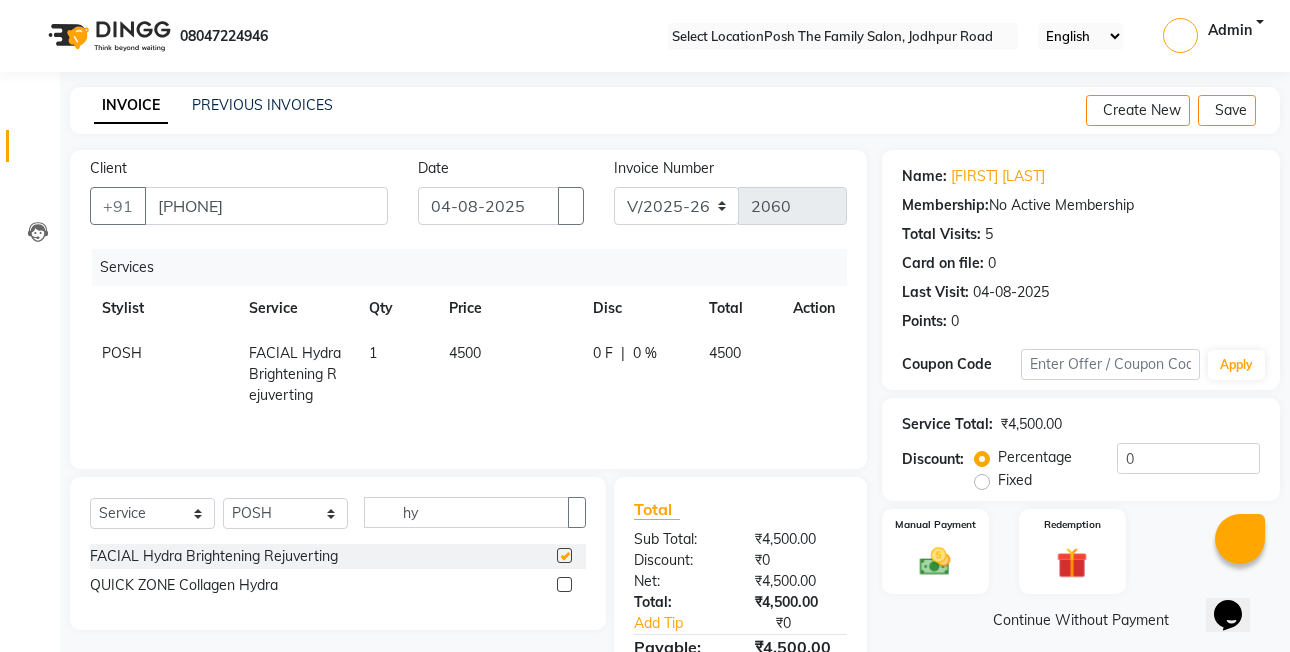 checkbox on "false" 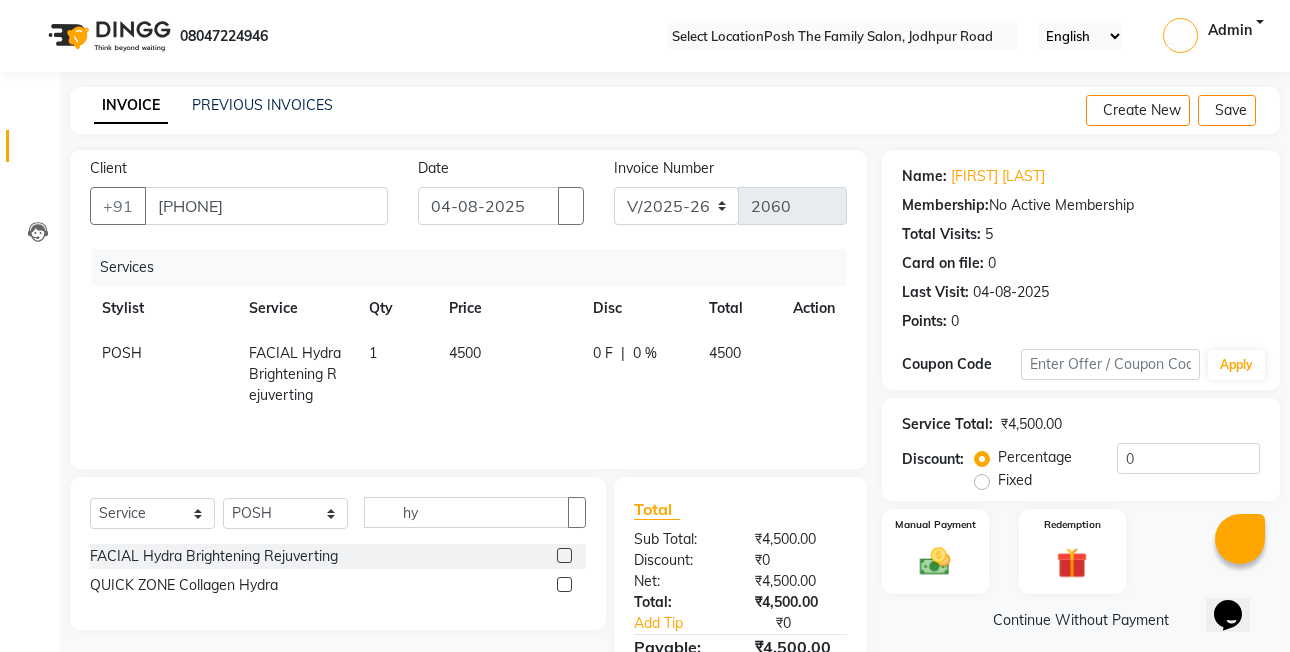 click on "Discount:  Percentage   Fixed  0" 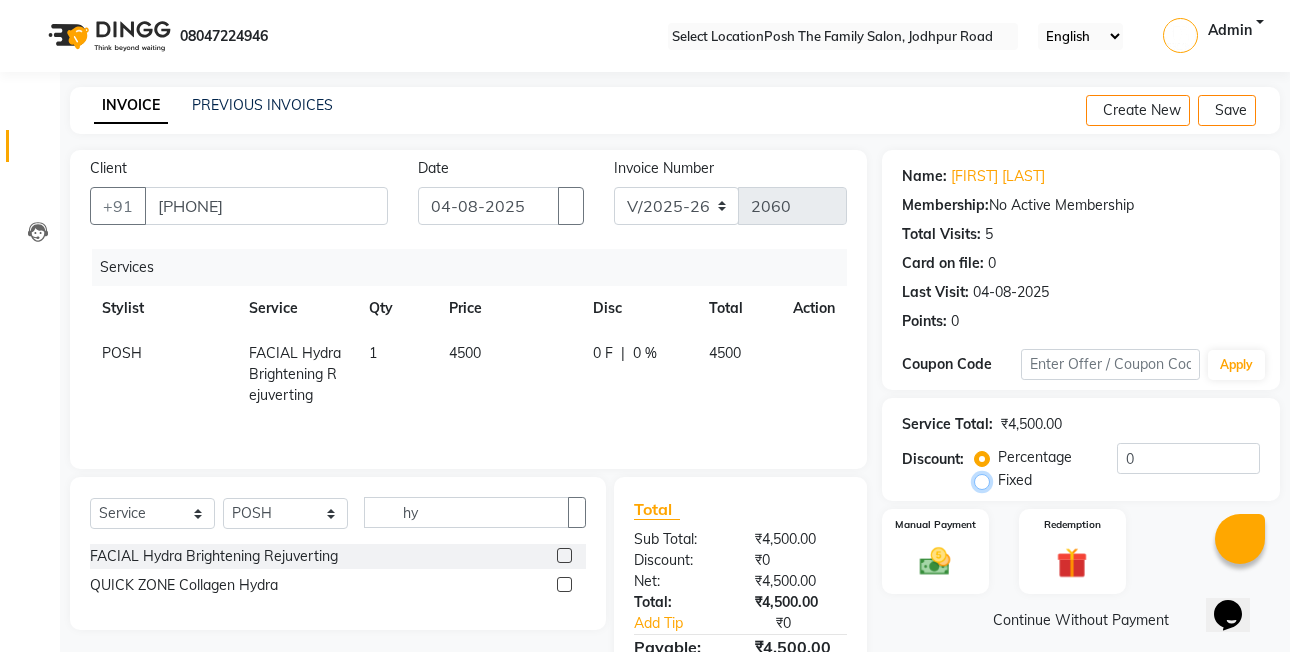 click on "Fixed" at bounding box center [986, 480] 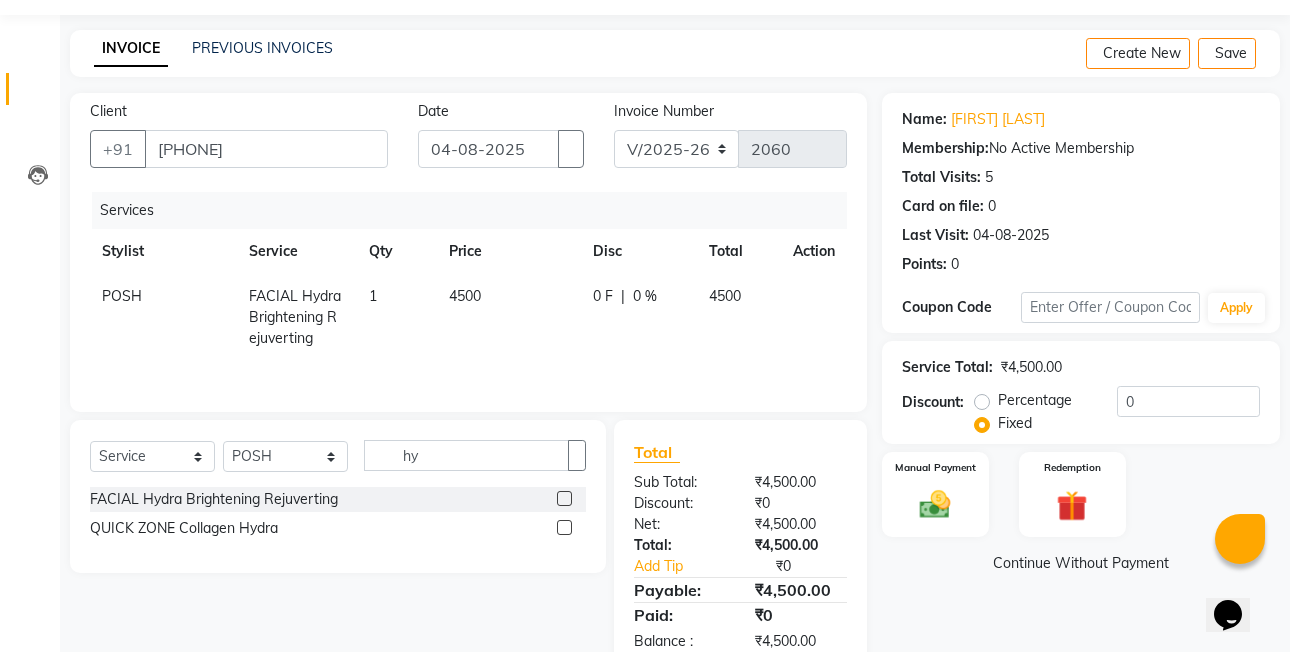 scroll, scrollTop: 106, scrollLeft: 0, axis: vertical 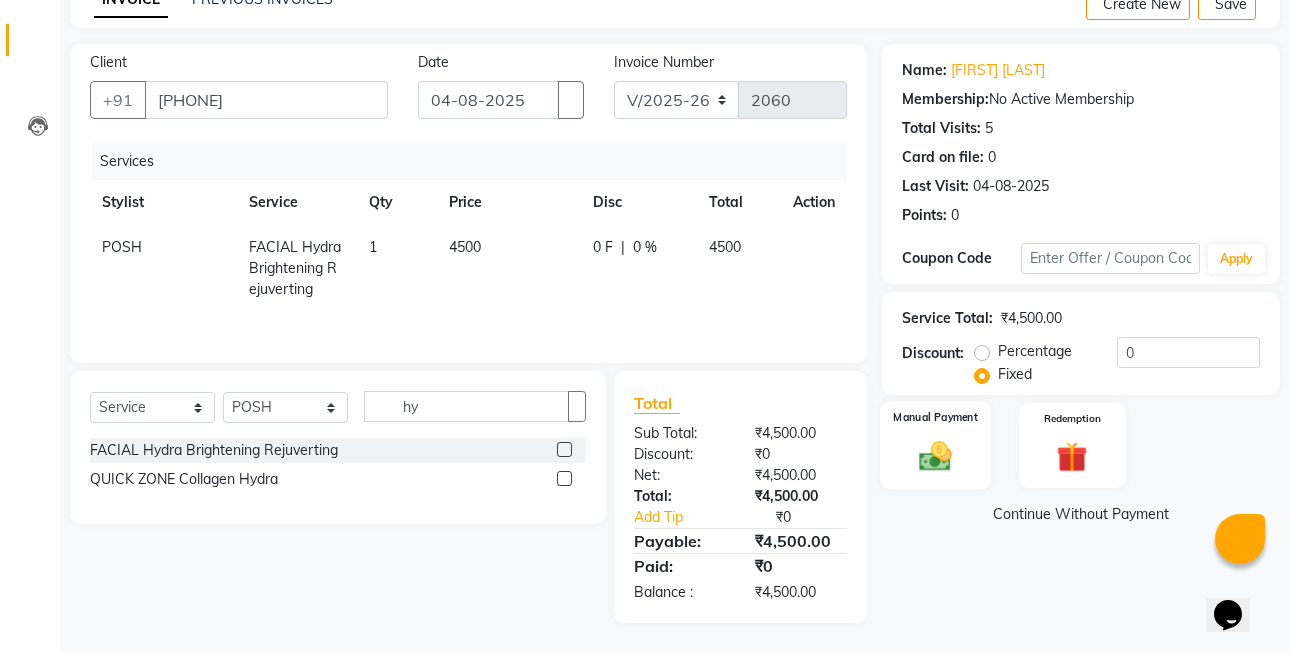 drag, startPoint x: 917, startPoint y: 417, endPoint x: 930, endPoint y: 437, distance: 23.853722 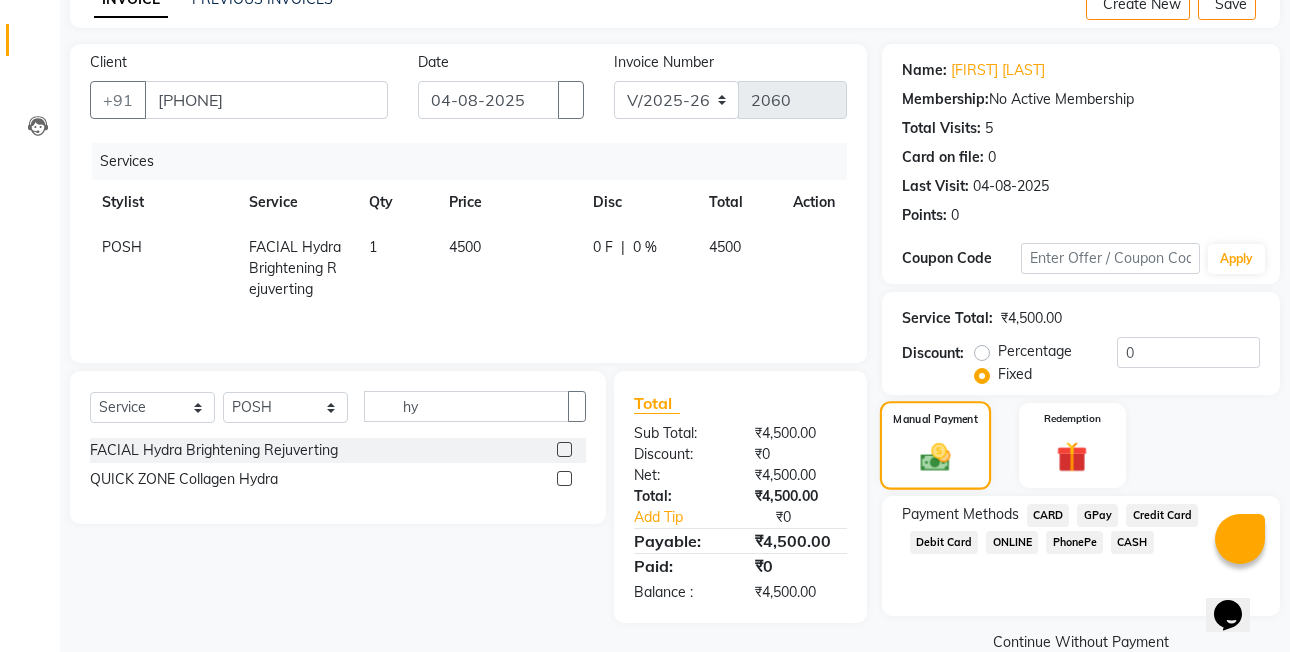 click 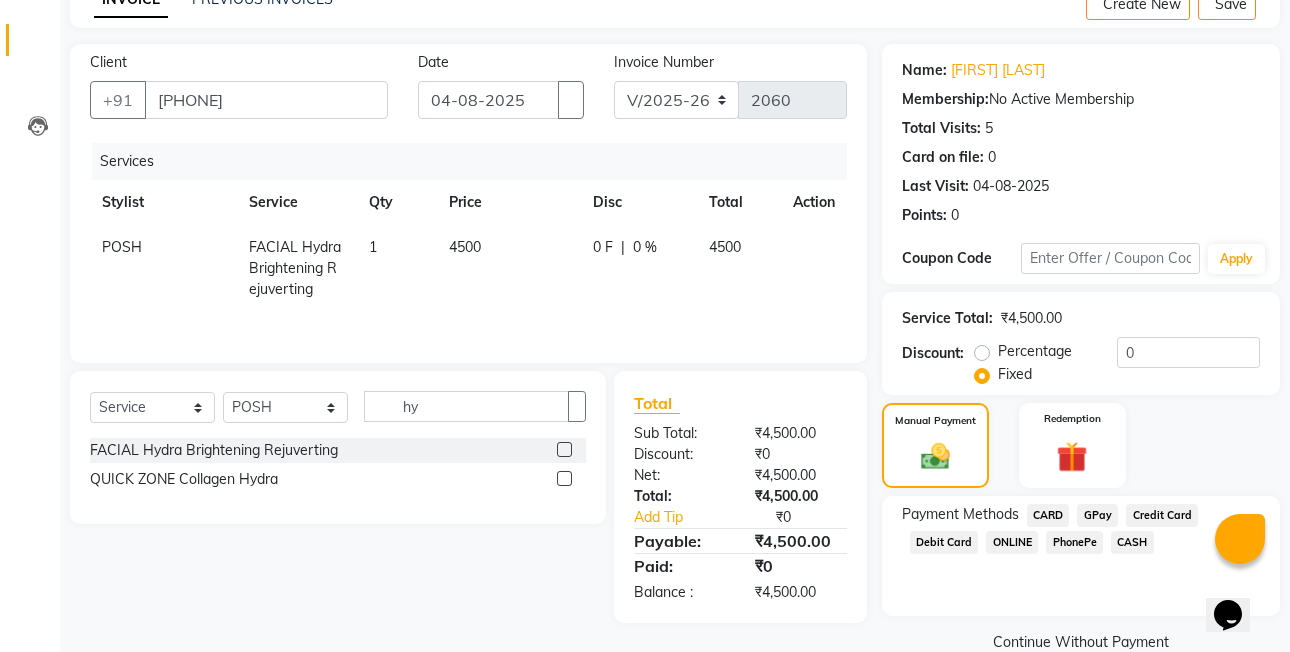 click on "CASH" 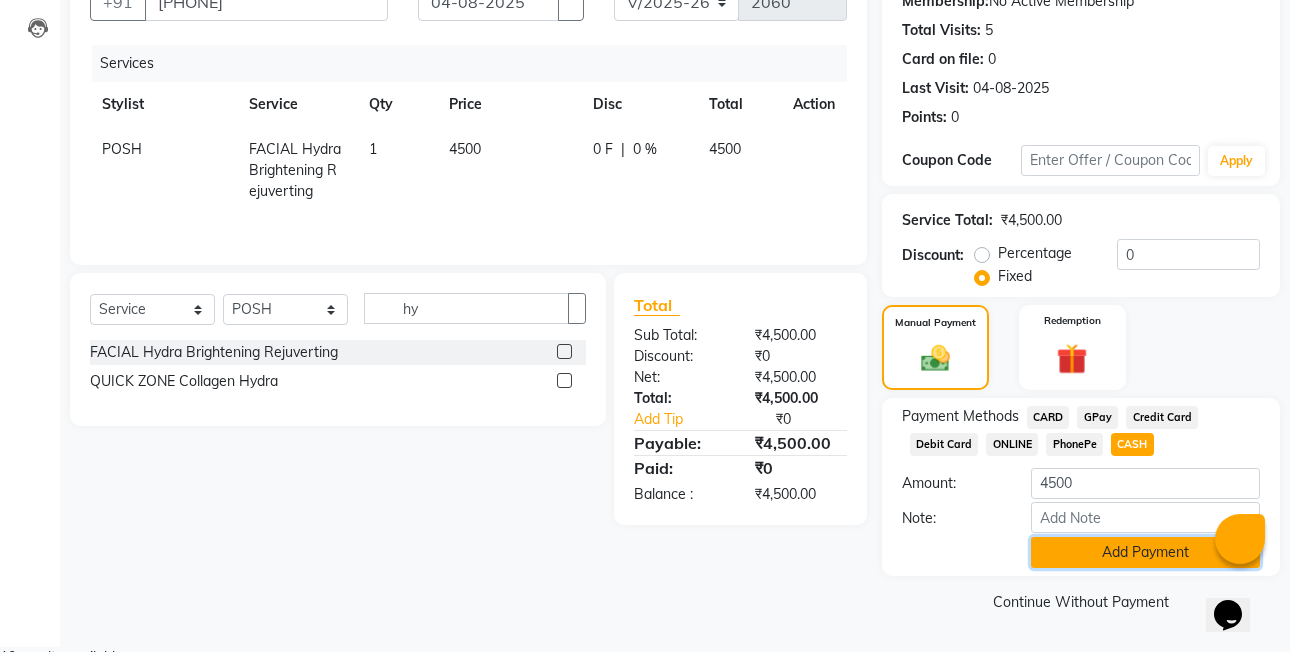 click on "Add Payment" 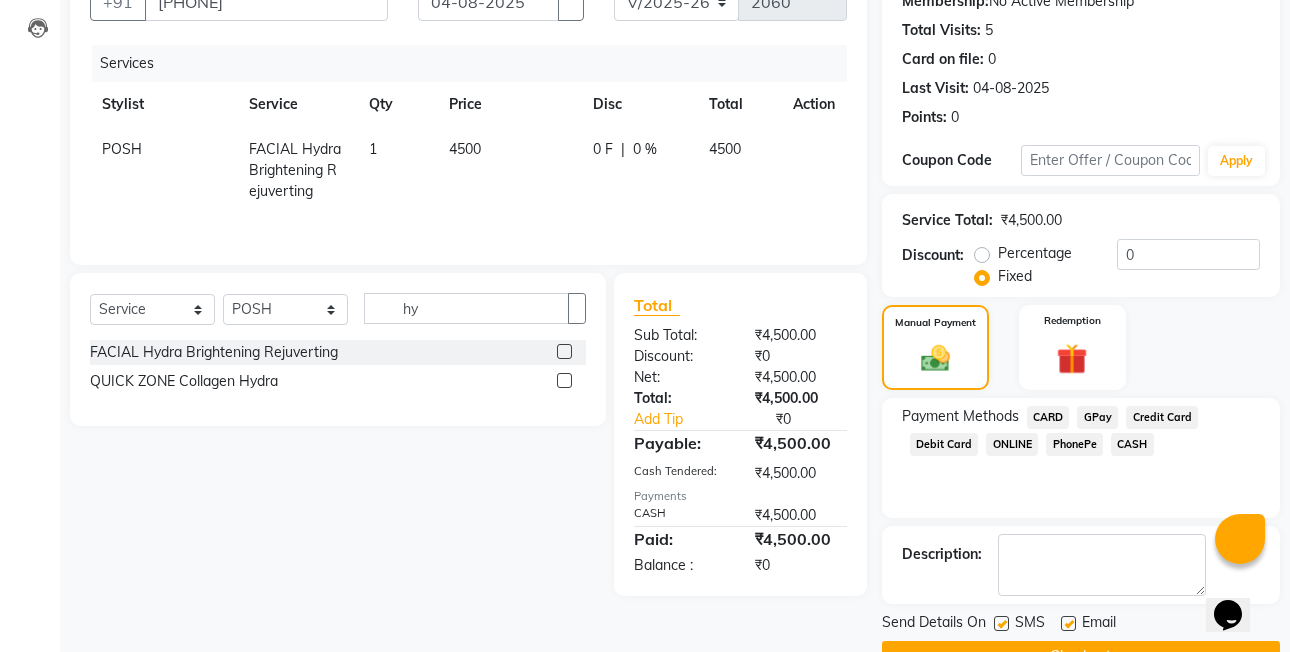 scroll, scrollTop: 261, scrollLeft: 0, axis: vertical 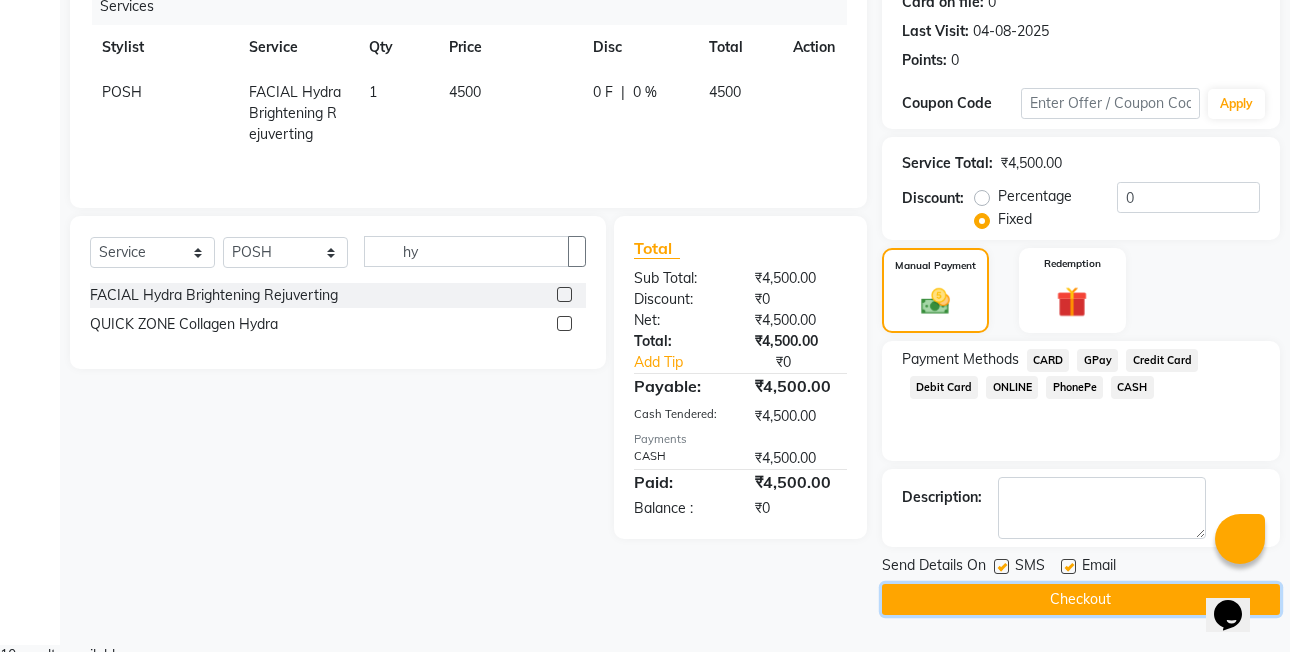 click on "Checkout" 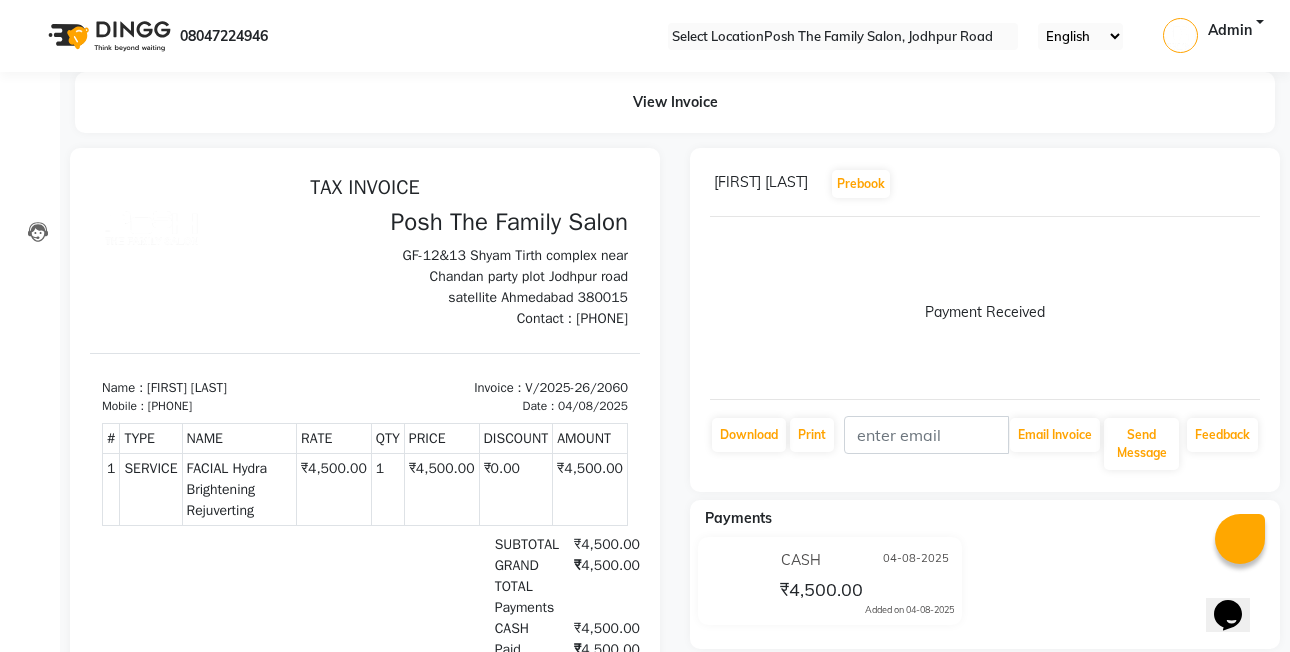 scroll, scrollTop: 0, scrollLeft: 0, axis: both 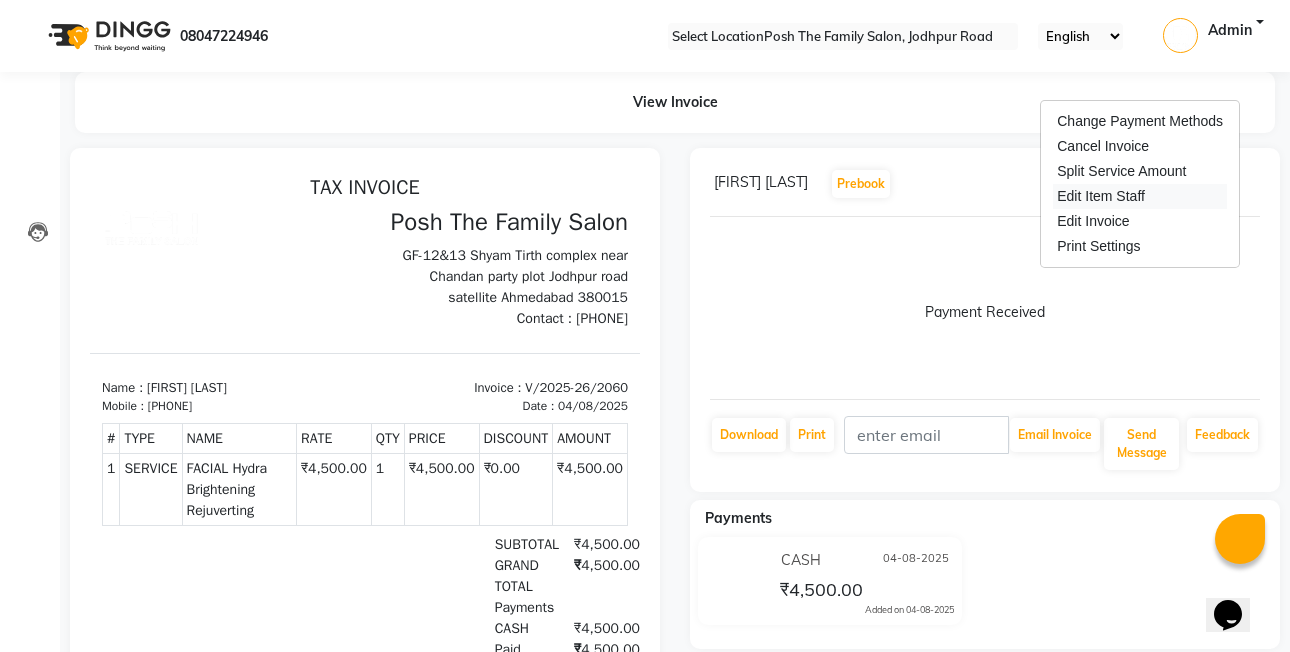 click on "Edit Item Staff" at bounding box center [1140, 196] 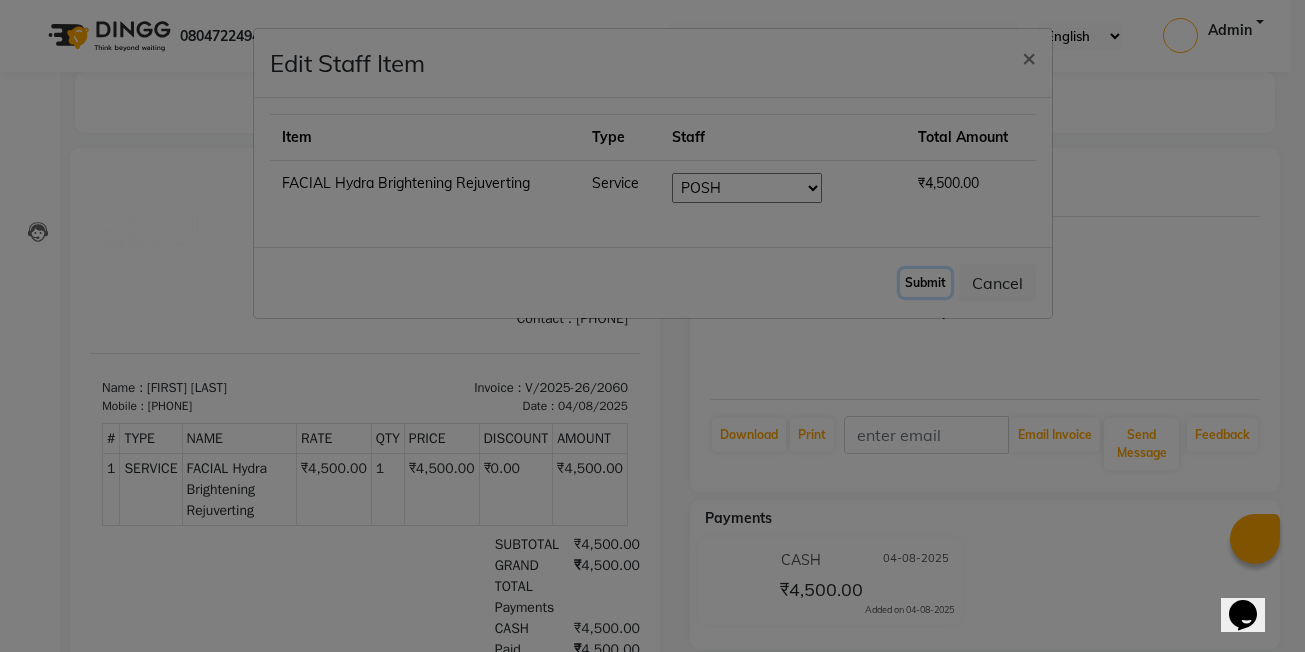 click on "Submit" 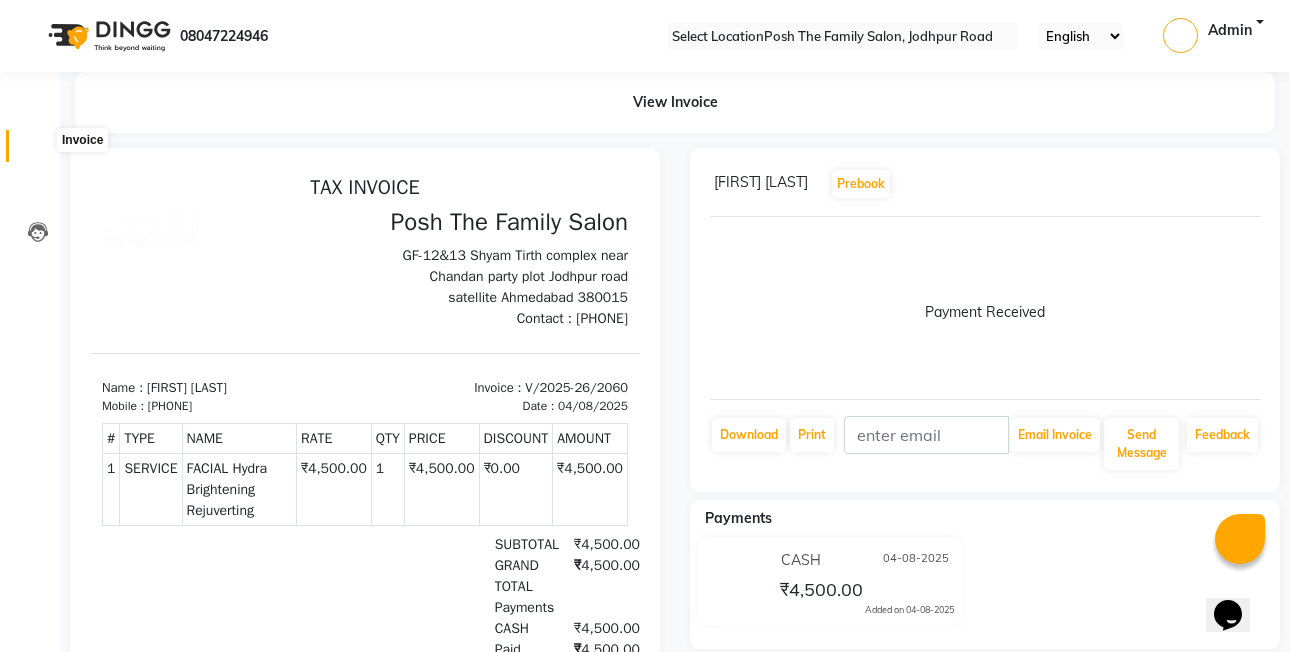 click 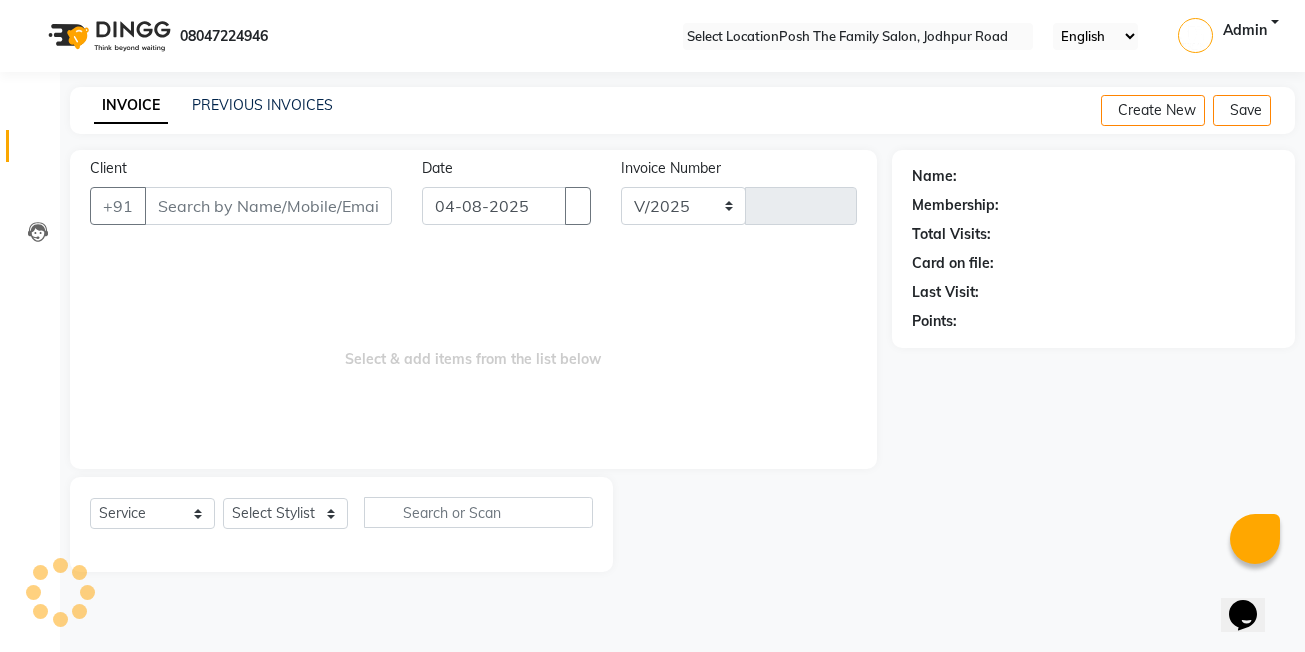 select on "6199" 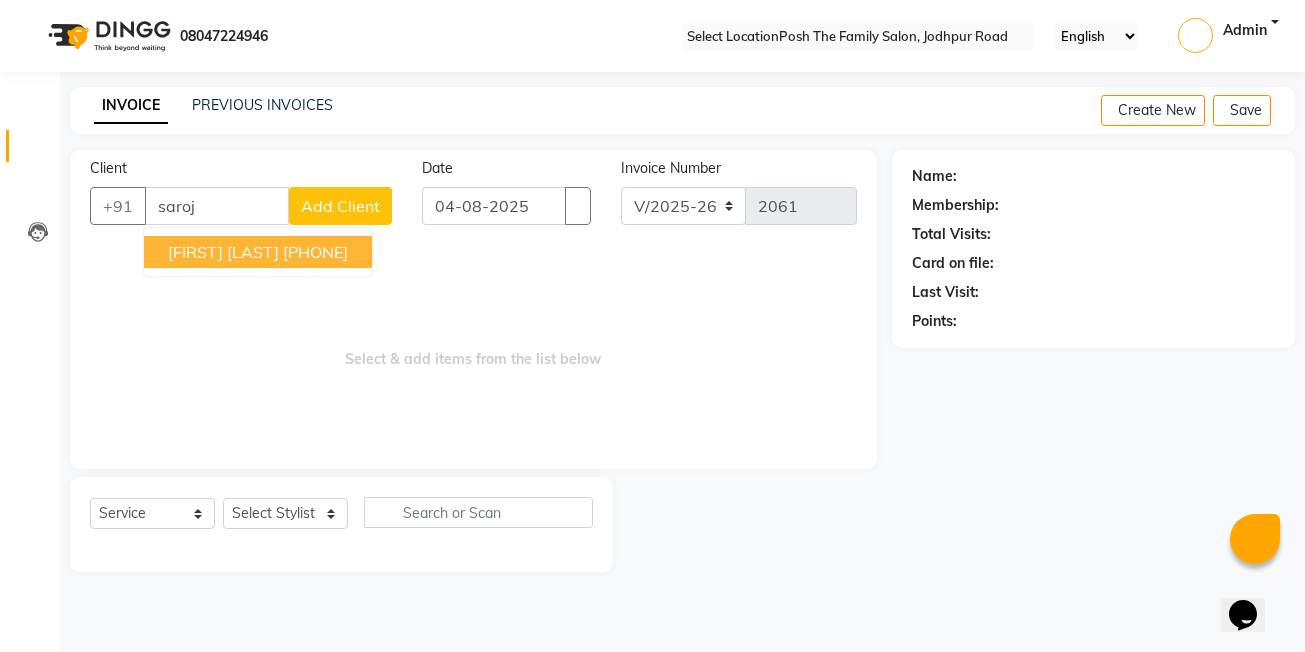 click on "[FIRST] [LAST]  [PHONE]" at bounding box center (258, 252) 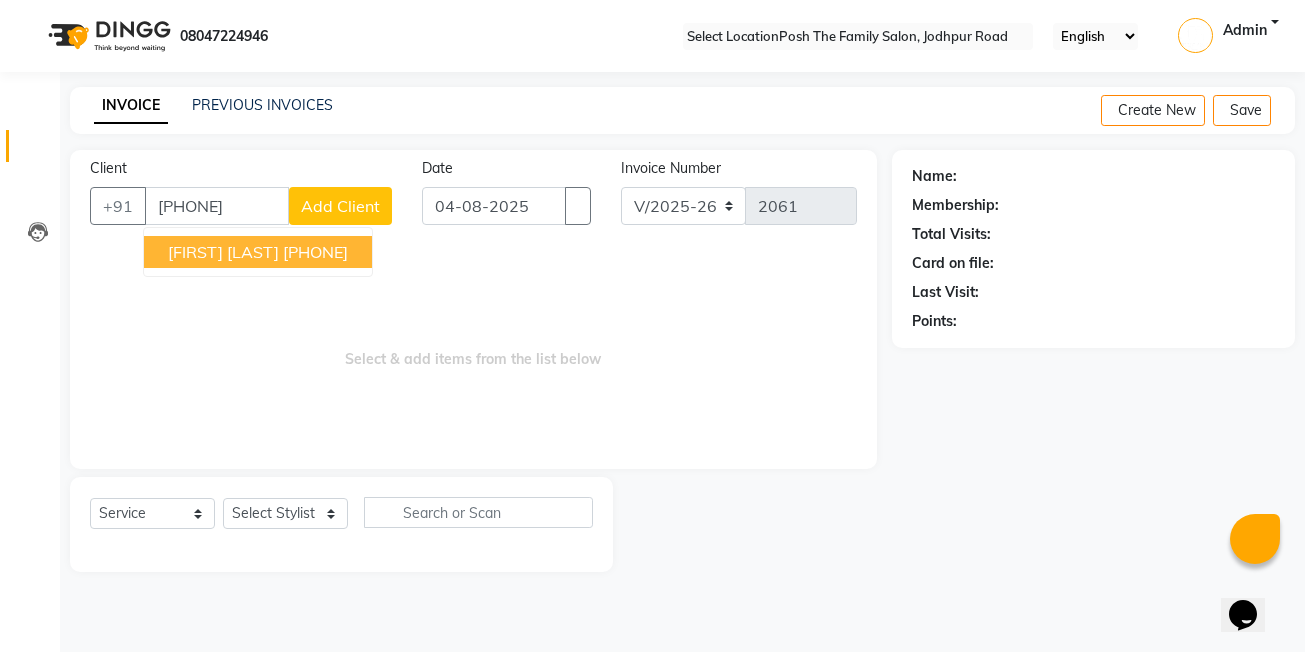 type on "[PHONE]" 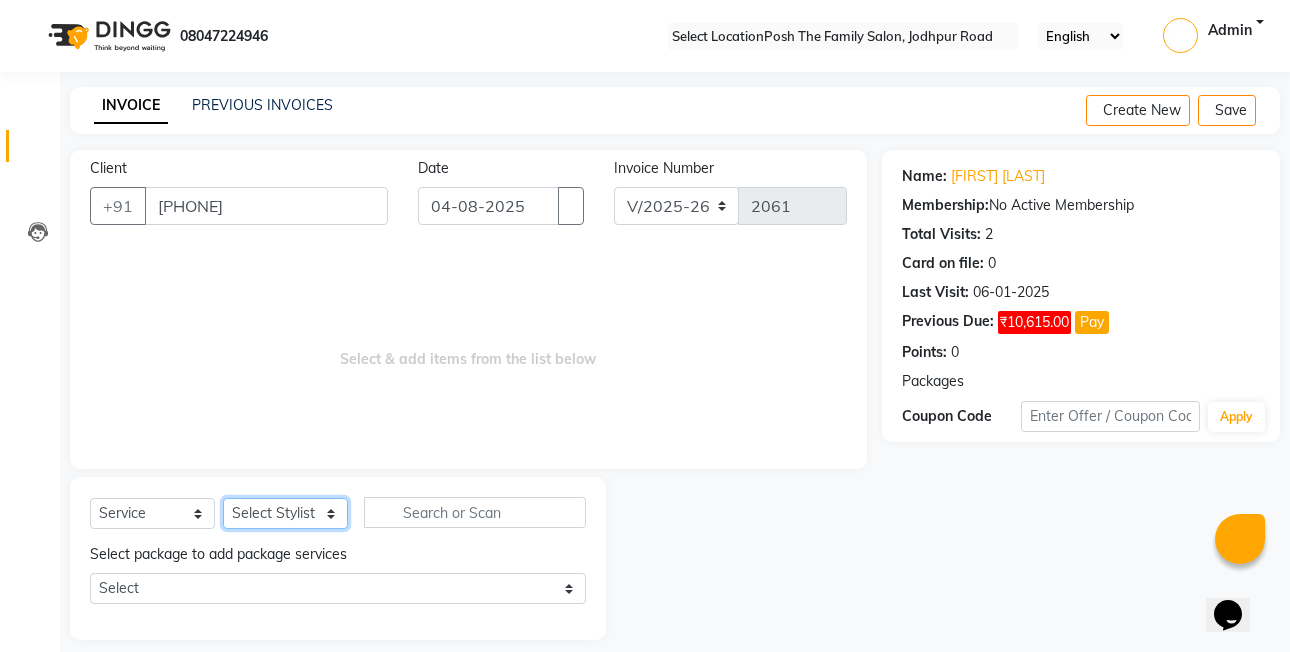 click on "Select Stylist [FIRST] [LAST] [FIRST] [LAST]  [FIRST] [LAST] [FIRST] [LAST]  [FIRST] [LAST] [FIRST] [LAST]  [FIRST] [LAST] [FIRST] [LAST]  [FIRST] [LAST] [FIRST] [LAST]  [FIRST] [LAST] [FIRST] [LAST]  [FIRST] [LAST] [FIRST] [LAST]  [FIRST] [LAST] [FIRST] [LAST]  [FIRST] [LAST] [FIRST] [LAST]  [FIRST] [LAST] [FIRST] [LAST]  [FIRST] [LAST] [FIRST] [LAST]  [FIRST] [LAST] [FIRST] [LAST]  [FIRST] [LAST] [FIRST] [LAST] eye Select package to add package services Select Jyotshna Brazilian Eyebrows  Eye Brows" 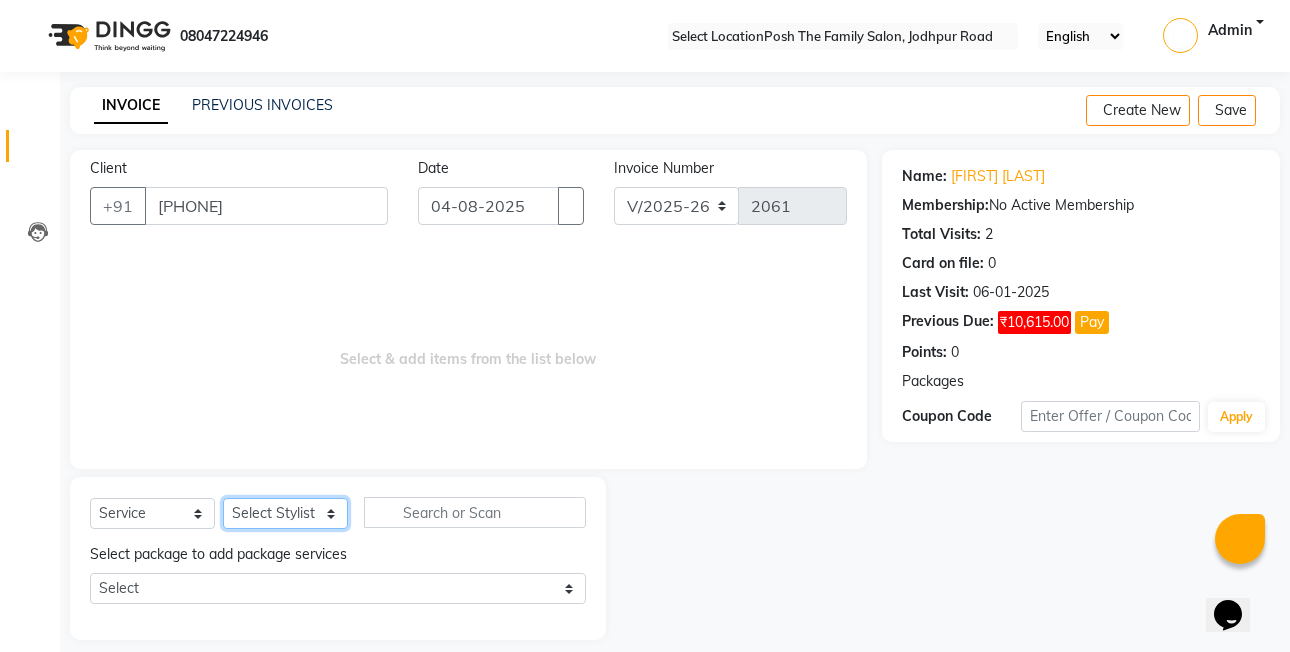 select on "54156" 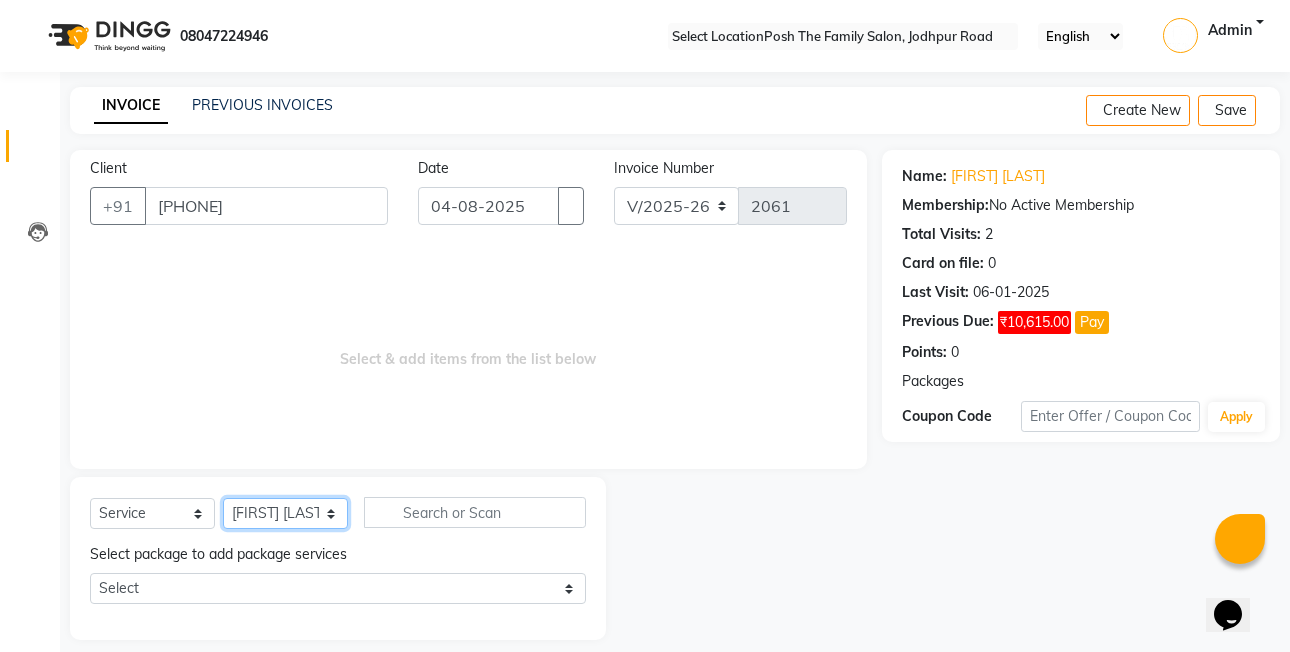 click on "Select Stylist [FIRST] [LAST] [FIRST] [LAST]  [FIRST] [LAST] [FIRST] [LAST]  [FIRST] [LAST] [FIRST] [LAST]  [FIRST] [LAST] [FIRST] [LAST]  [FIRST] [LAST] [FIRST] [LAST]  [FIRST] [LAST] [FIRST] [LAST]  [FIRST] [LAST] [FIRST] [LAST]  [FIRST] [LAST] [FIRST] [LAST]  [FIRST] [LAST] [FIRST] [LAST]  [FIRST] [LAST] [FIRST] [LAST]  [FIRST] [LAST] [FIRST] [LAST]  [FIRST] [LAST] [FIRST] [LAST]  [FIRST] [LAST] [FIRST] [LAST] eye Select package to add package services Select Jyotshna Brazilian Eyebrows  Eye Brows" 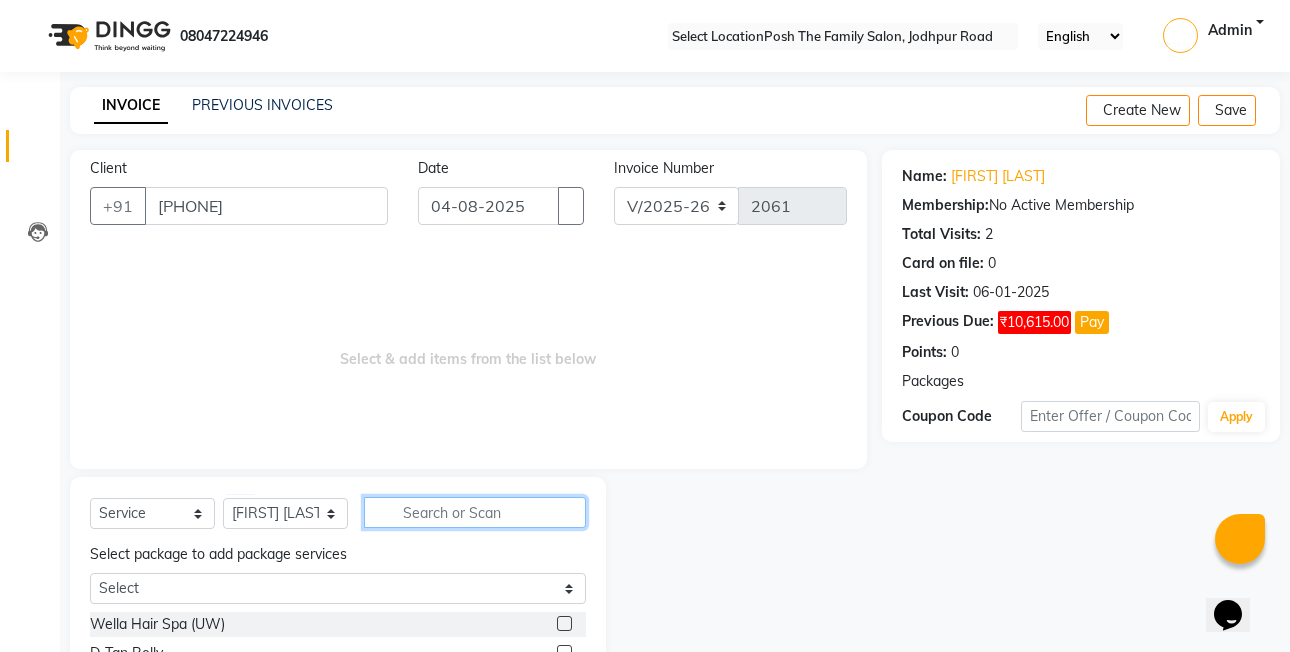 click 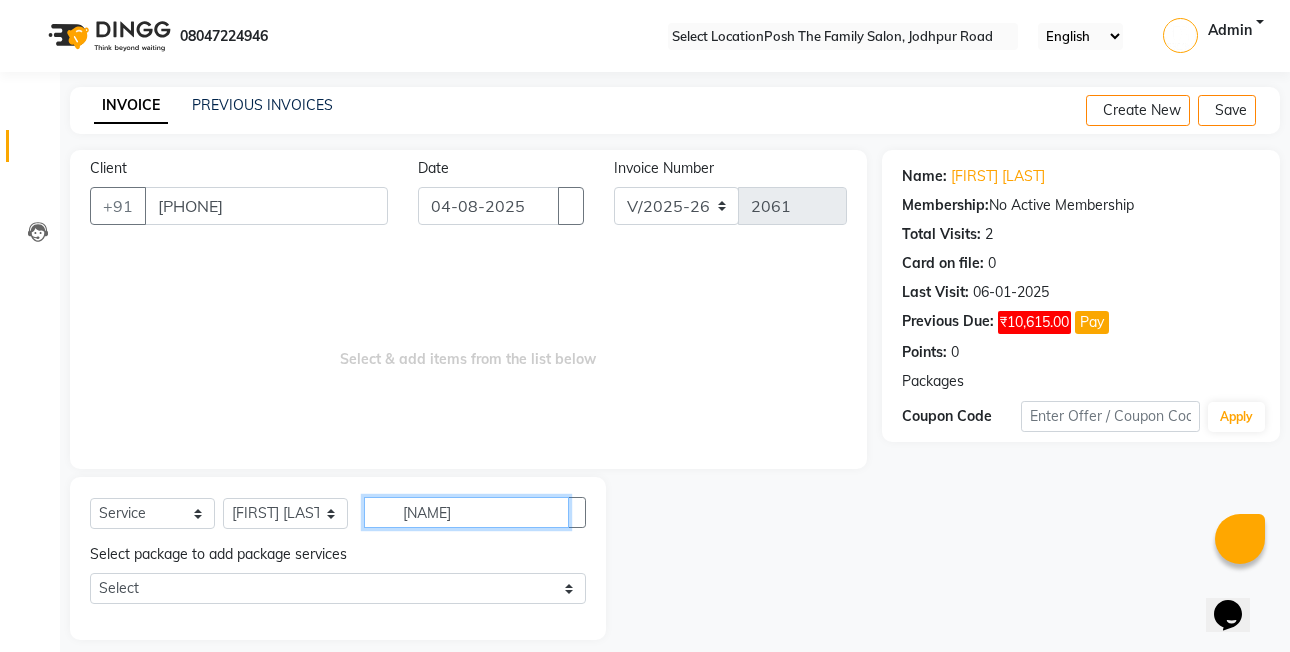 scroll, scrollTop: 16, scrollLeft: 0, axis: vertical 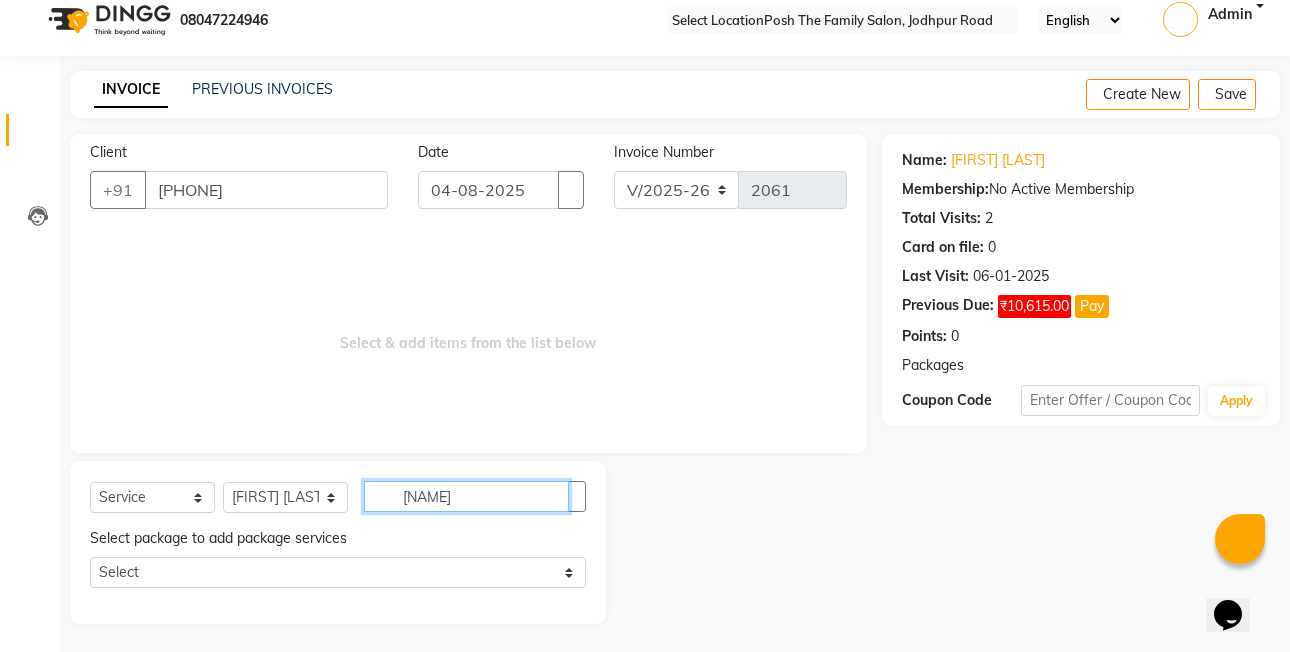 drag, startPoint x: 522, startPoint y: 499, endPoint x: 519, endPoint y: 489, distance: 10.440307 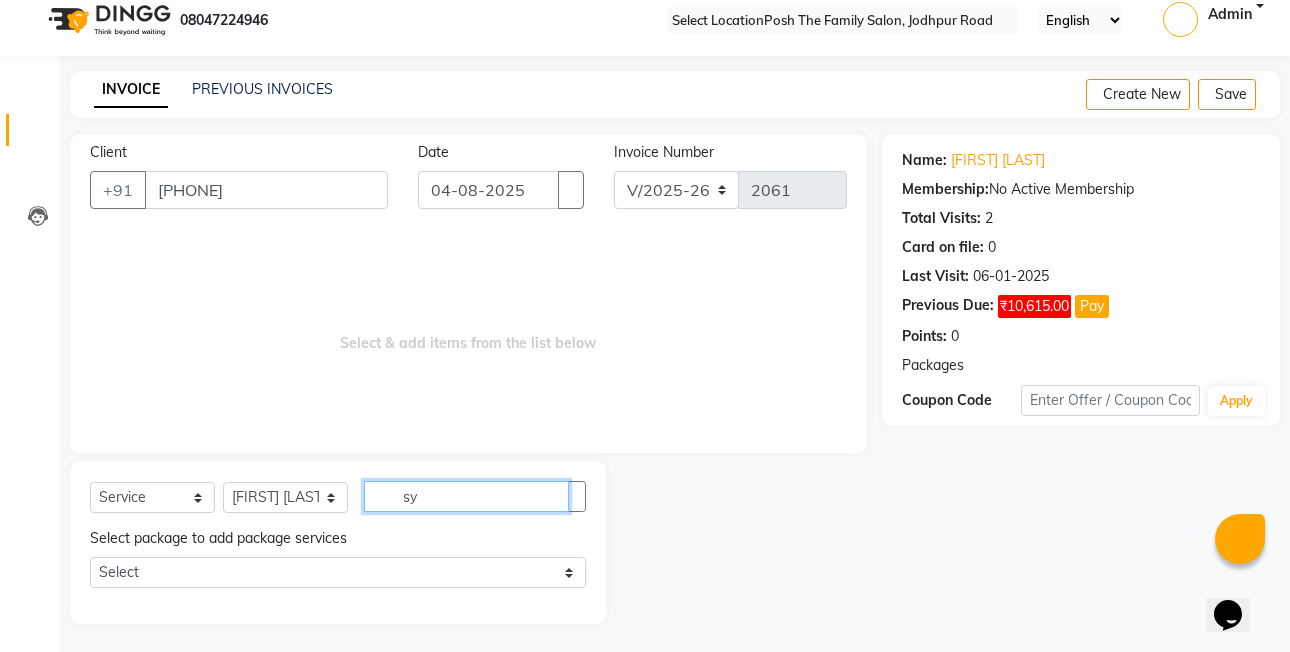 type on "s" 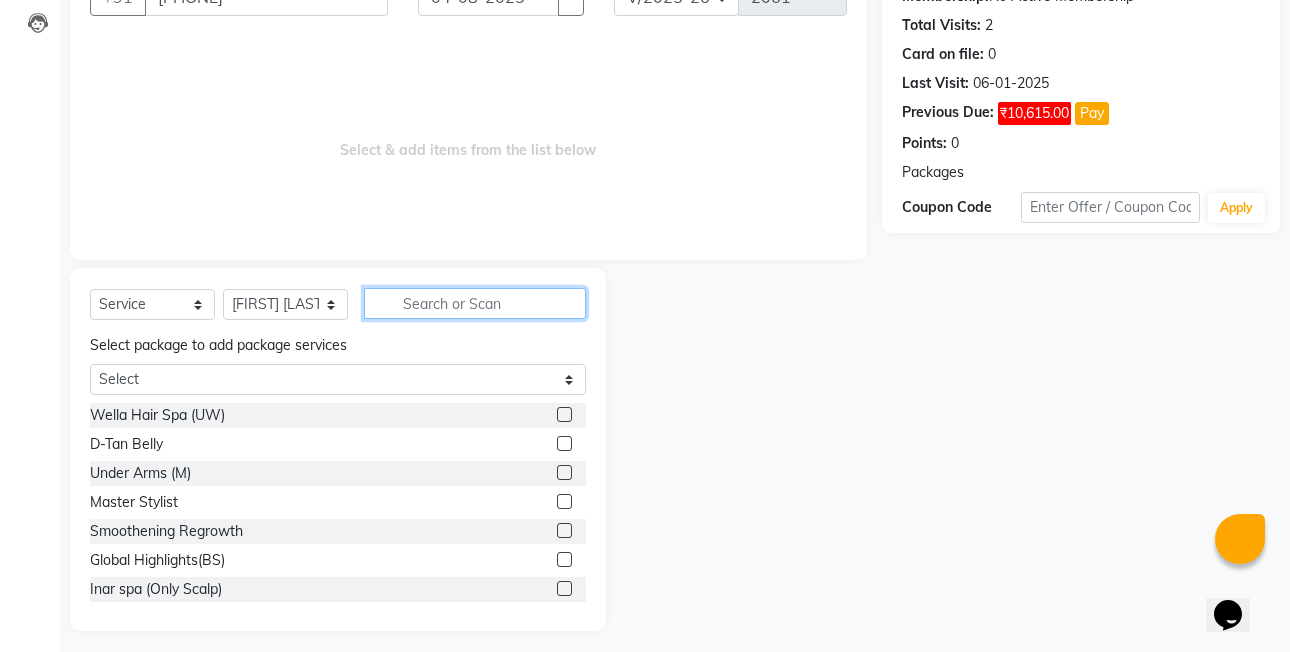 scroll, scrollTop: 216, scrollLeft: 0, axis: vertical 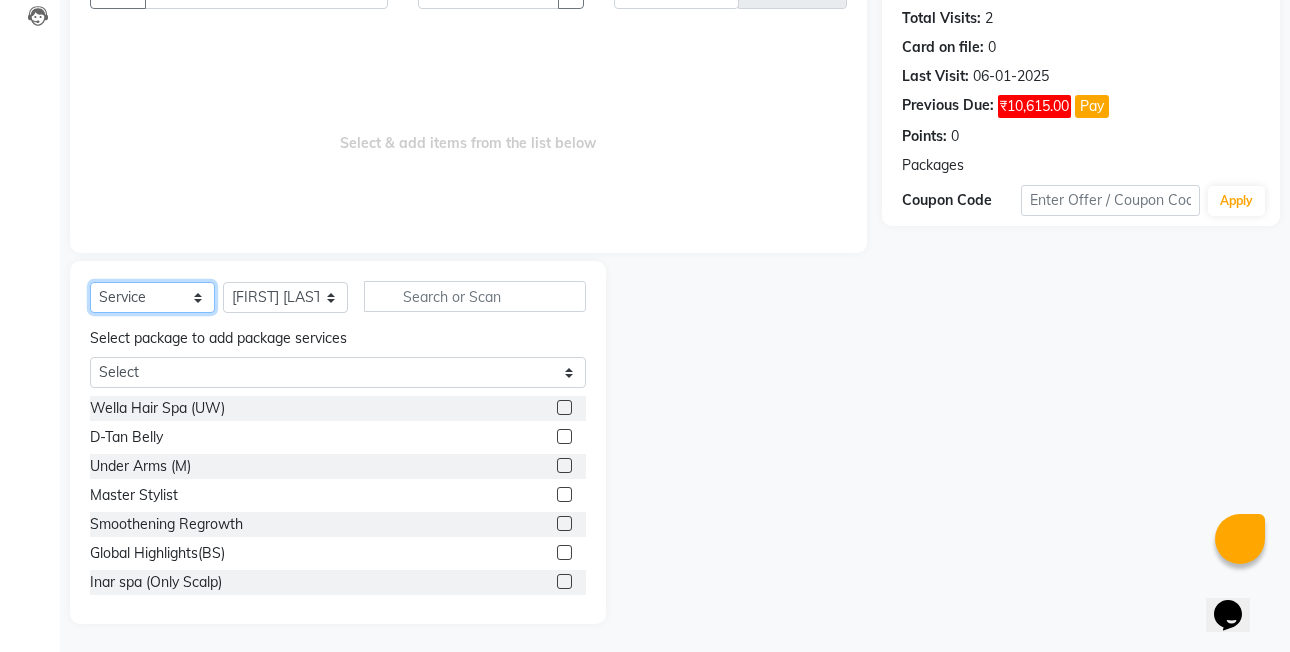 click on "Select  Service  Product  Membership  Package Voucher Prepaid Gift Card" 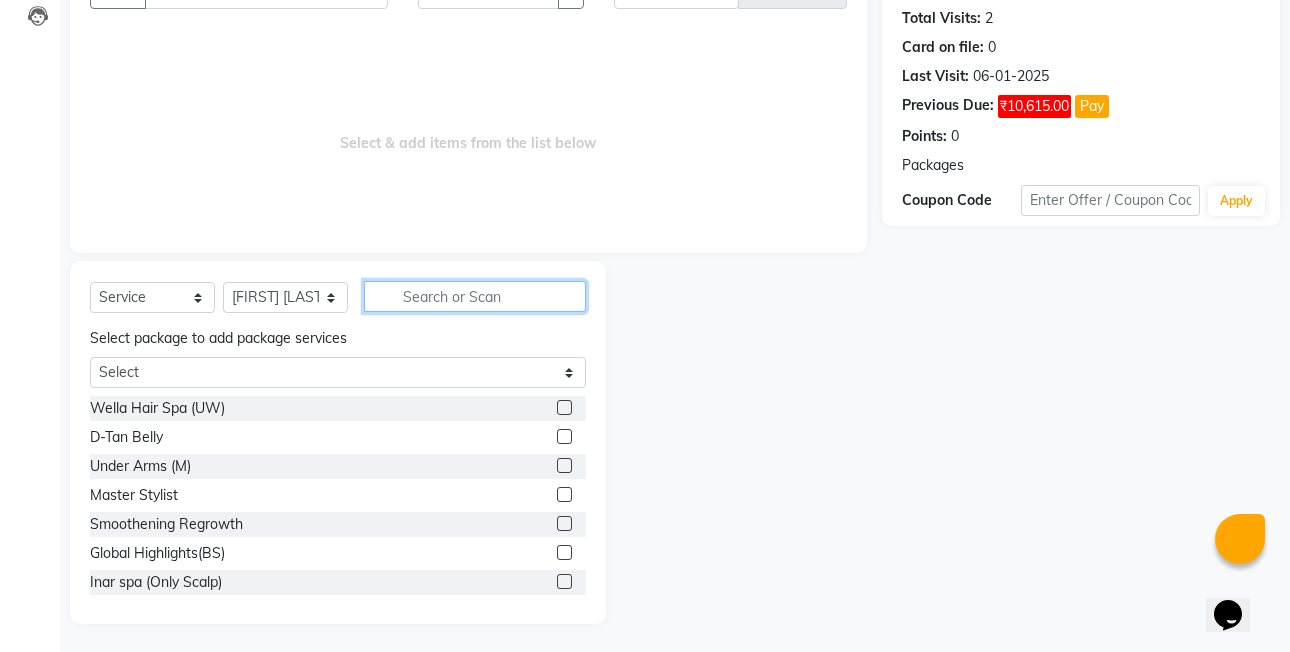click 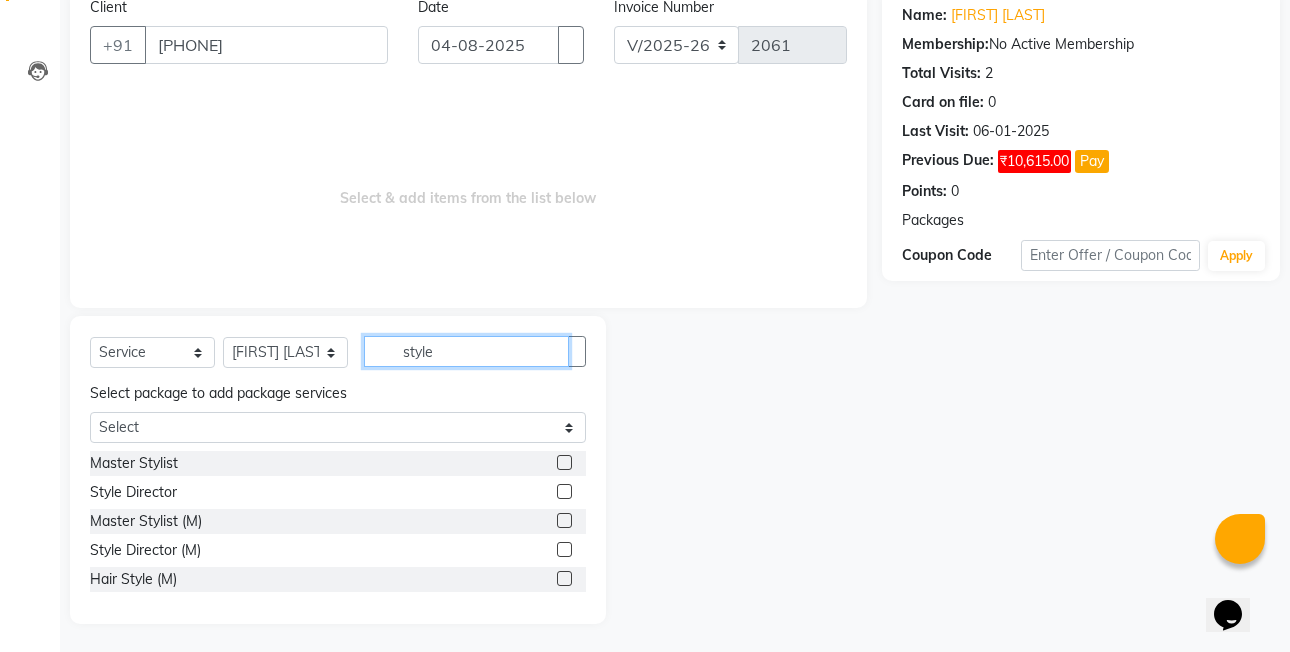 scroll, scrollTop: 103, scrollLeft: 0, axis: vertical 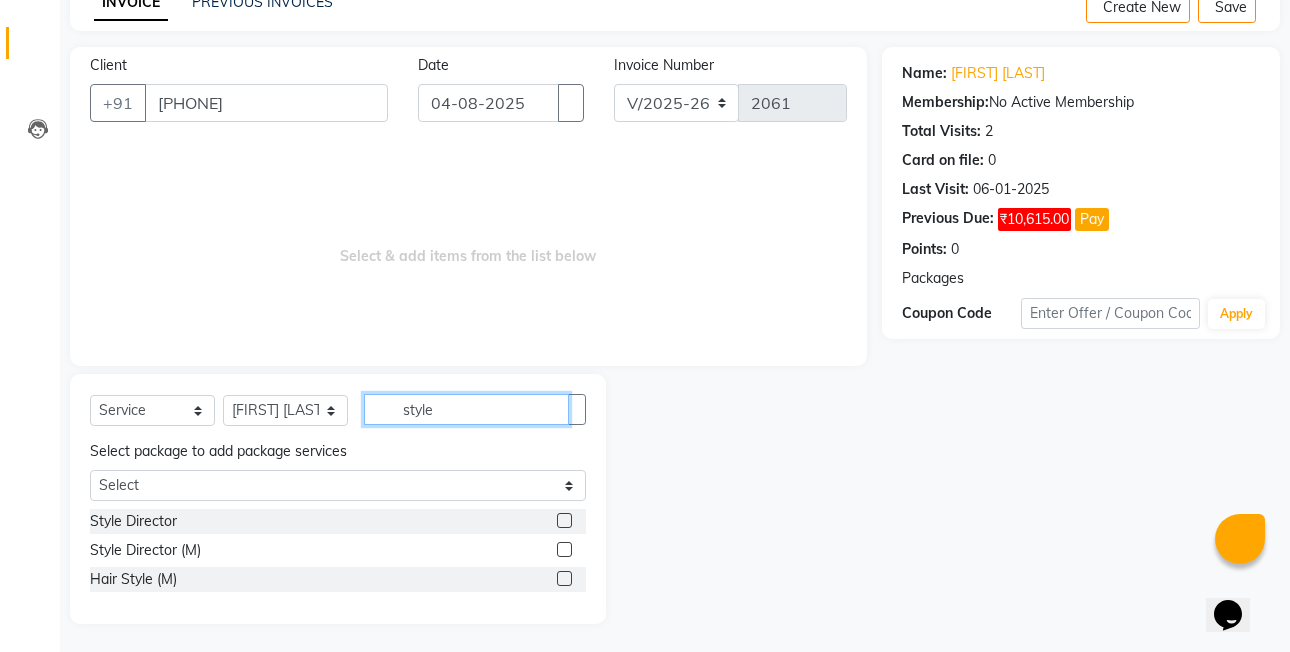 type on "style" 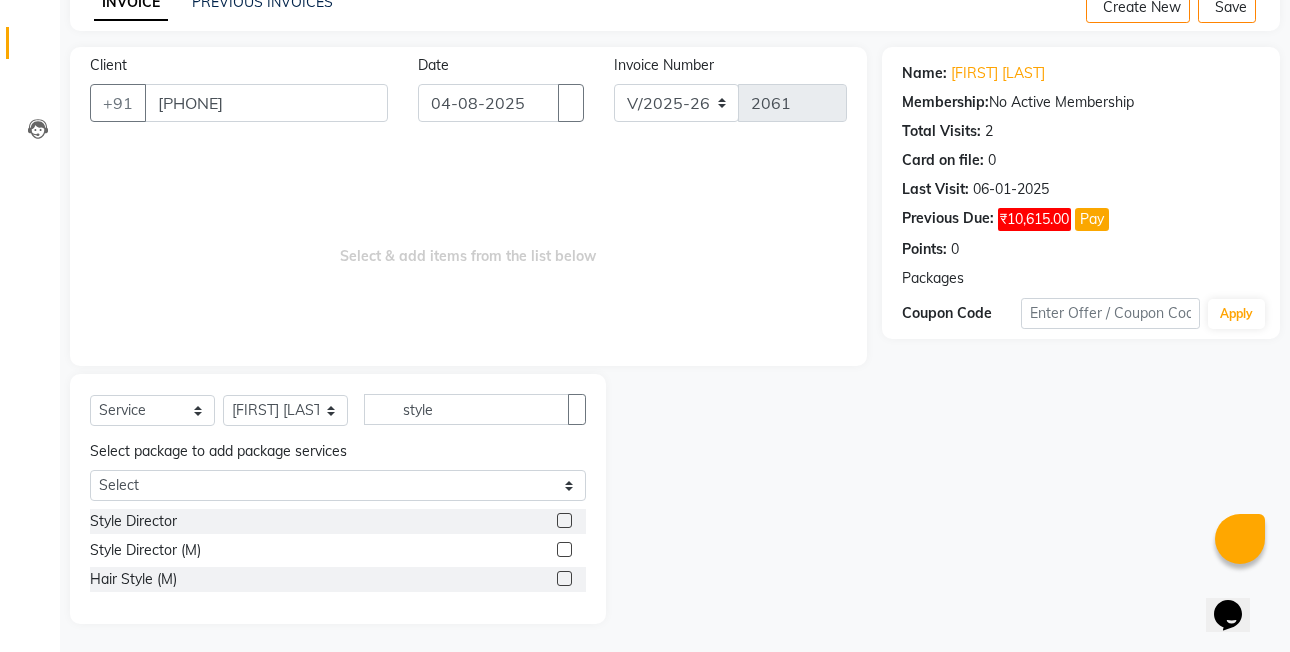 click 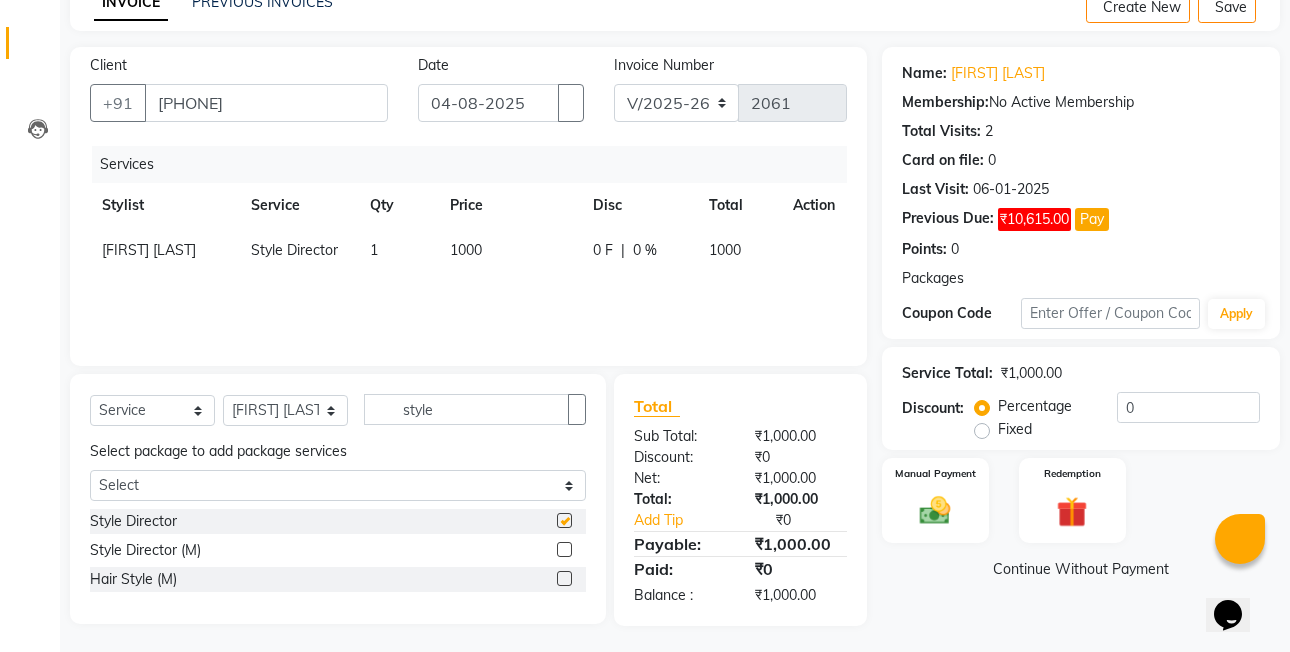 checkbox on "false" 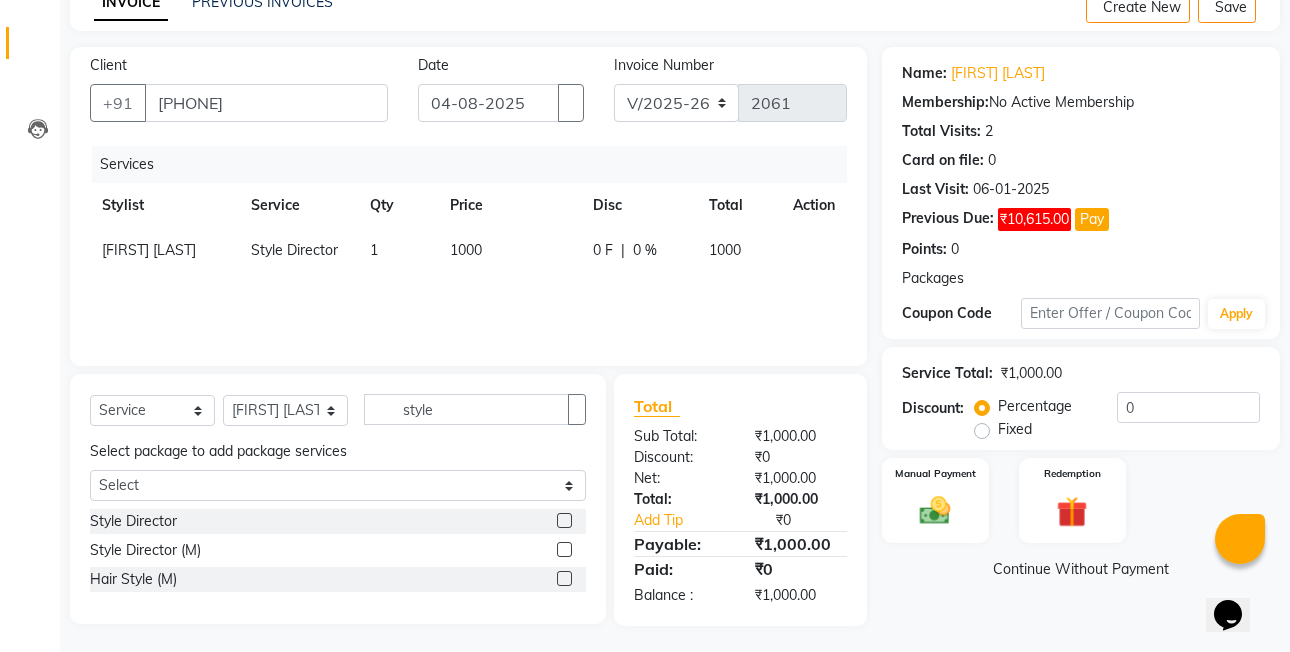 scroll, scrollTop: 106, scrollLeft: 0, axis: vertical 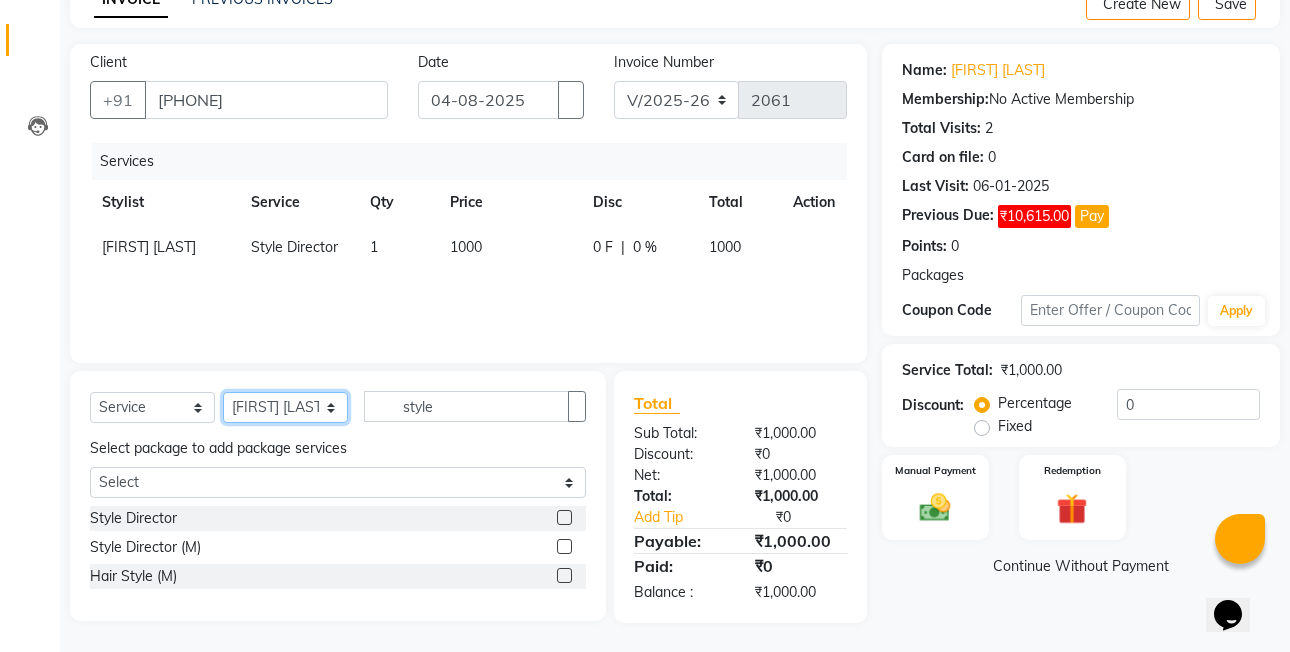 click on "Select Stylist [FIRST] [LAST] [FIRST] [LAST]  [FIRST] [LAST] [FIRST] [LAST]  [FIRST] [LAST] [FIRST] [LAST]  [FIRST] [LAST] [FIRST] [LAST]  [FIRST] [LAST] [FIRST] [LAST]  [FIRST] [LAST] [FIRST] [LAST]  [FIRST] [LAST] [FIRST] [LAST]  [FIRST] [LAST] [FIRST] [LAST]  [FIRST] [LAST] [FIRST] [LAST]  [FIRST] [LAST] [FIRST] [LAST]  [FIRST] [LAST] [FIRST] [LAST]  [FIRST] [LAST] [FIRST] [LAST]  [FIRST] [LAST] [FIRST] [LAST] eye Select package to add package services Select Jyotshna Brazilian Eyebrows  Eye Brows" 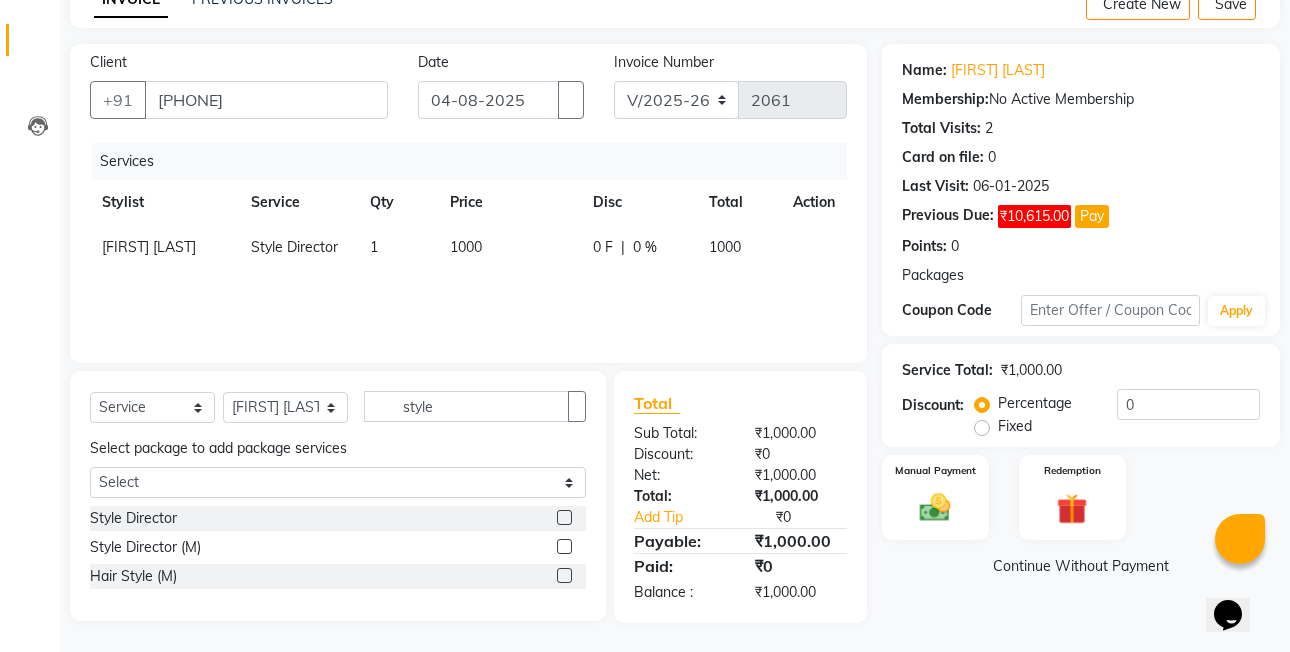 click on "Services Stylist Service Qty Price Disc Total Action [FIRST] [LAST]   Style Director 1 1000 0 F | 0 % 1000" 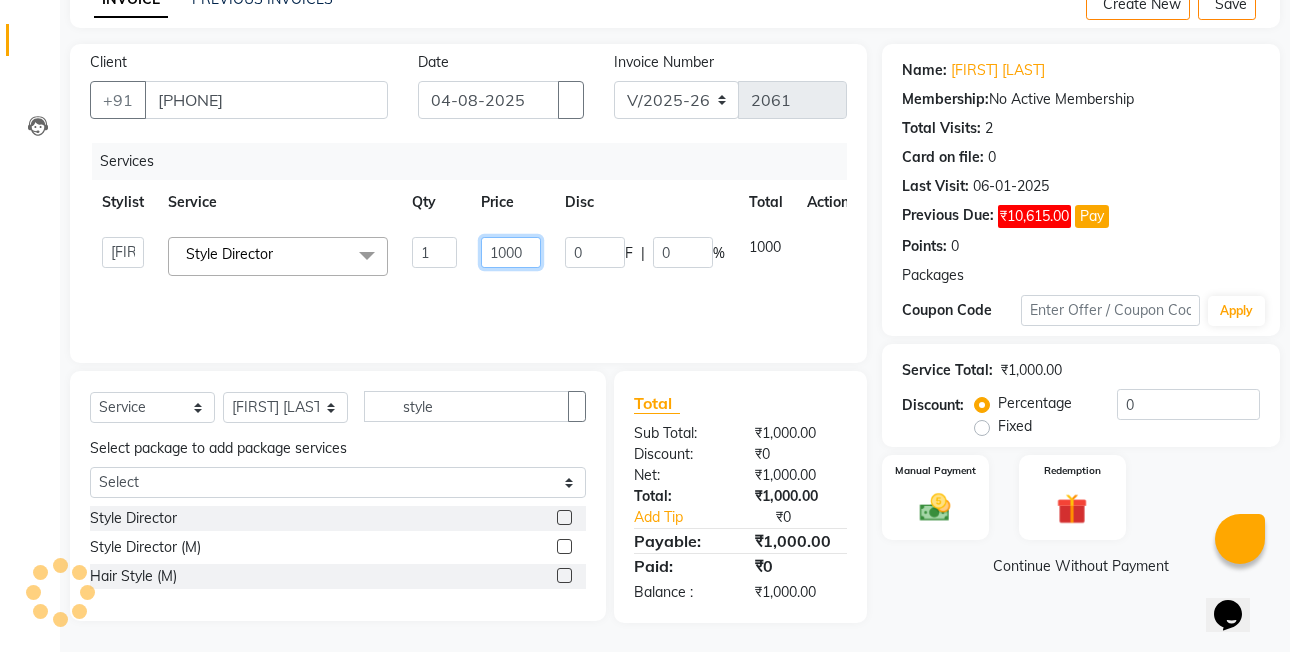 click on "1000" 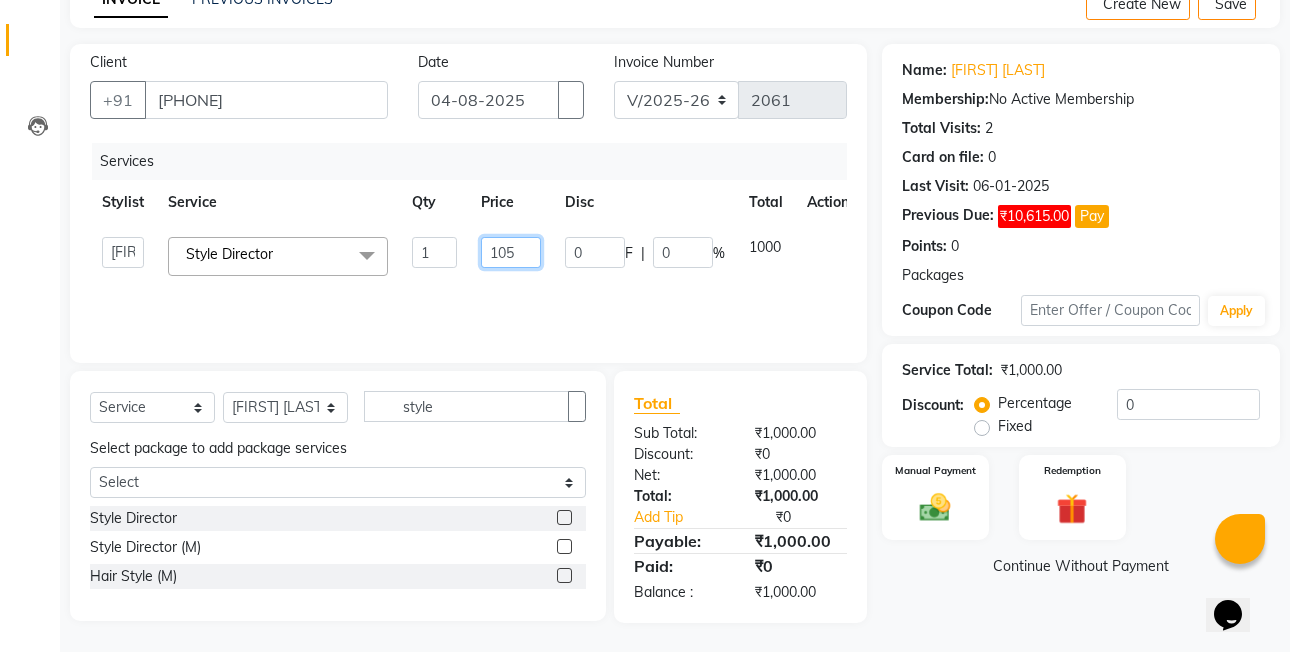 type on "1050" 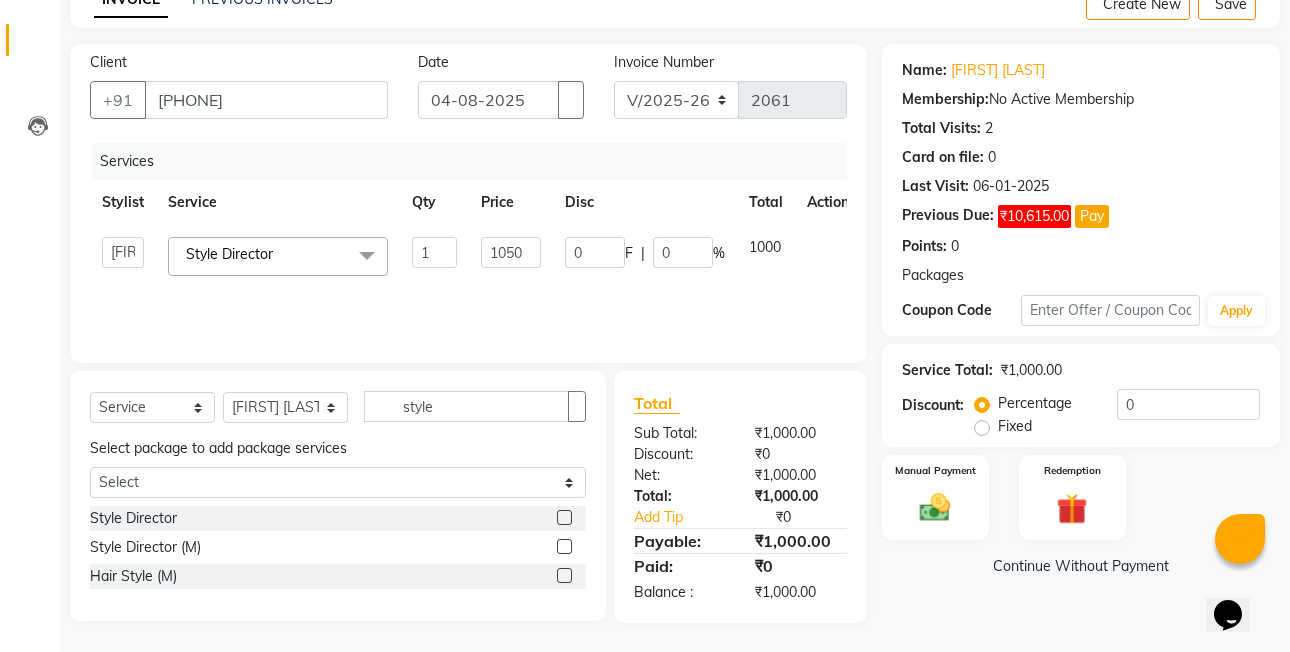 click on "Disc" 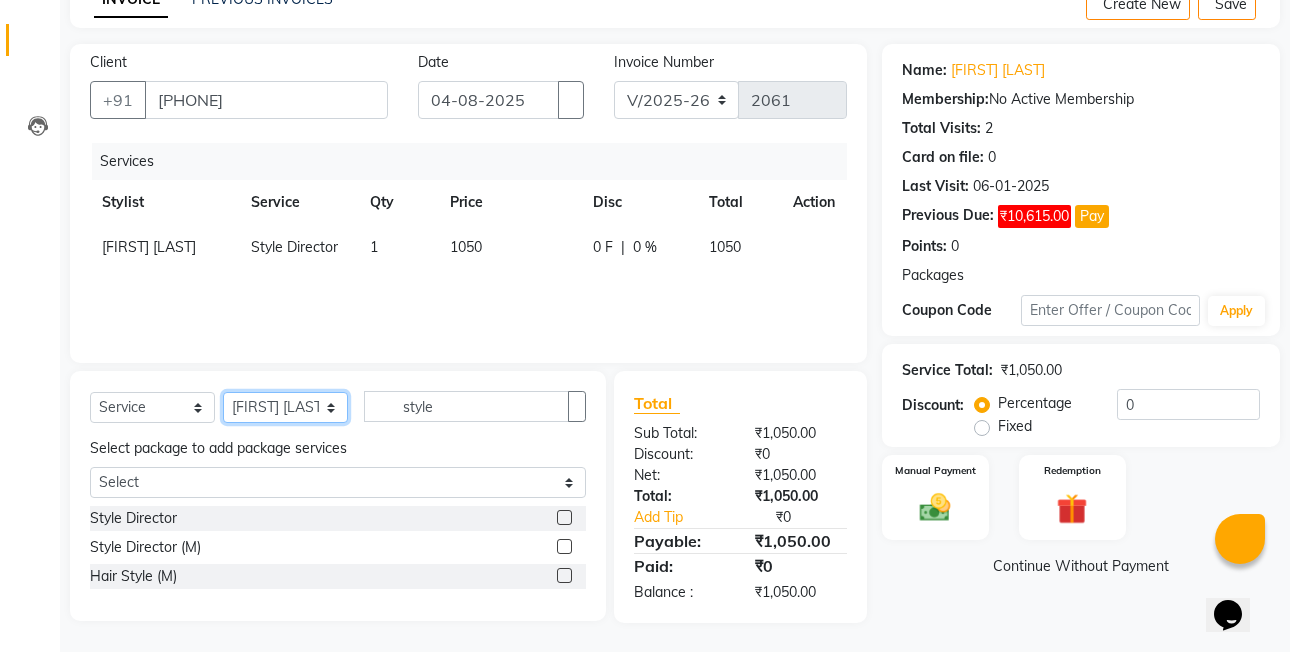 click on "Select Stylist [FIRST] [LAST] [FIRST] [LAST]  [FIRST] [LAST] [FIRST] [LAST]  [FIRST] [LAST] [FIRST] [LAST]  [FIRST] [LAST] [FIRST] [LAST]  [FIRST] [LAST] [FIRST] [LAST]  [FIRST] [LAST] [FIRST] [LAST]  [FIRST] [LAST] [FIRST] [LAST]  [FIRST] [LAST] [FIRST] [LAST]  [FIRST] [LAST] [FIRST] [LAST]  [FIRST] [LAST] [FIRST] [LAST]  [FIRST] [LAST] [FIRST] [LAST]  [FIRST] [LAST] [FIRST] [LAST]  [FIRST] [LAST] [FIRST] [LAST] eye Select package to add package services Select Jyotshna Brazilian Eyebrows  Eye Brows" 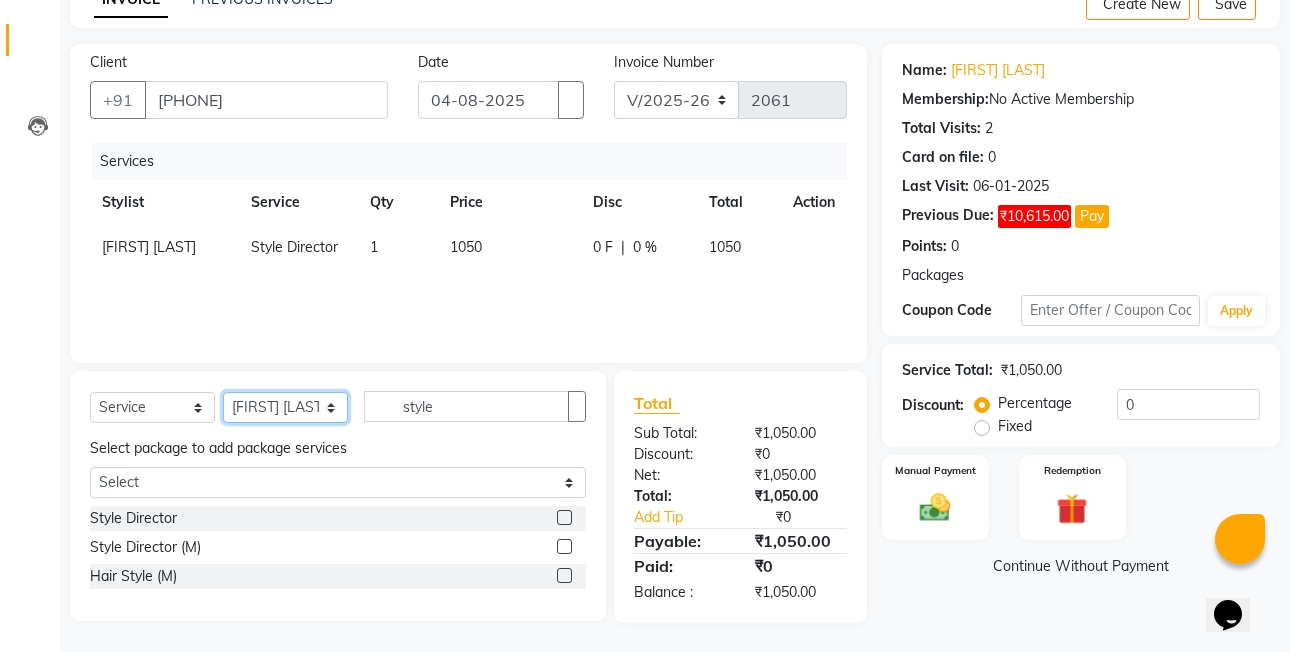 select on "59569" 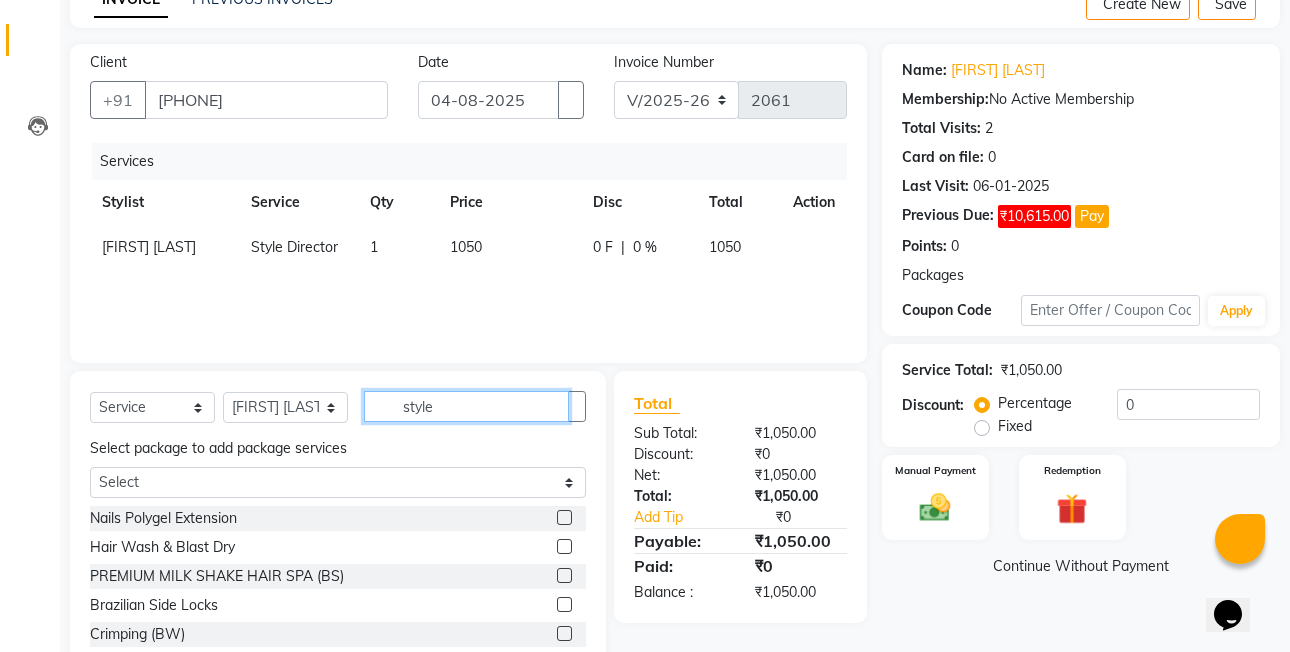 click on "style" 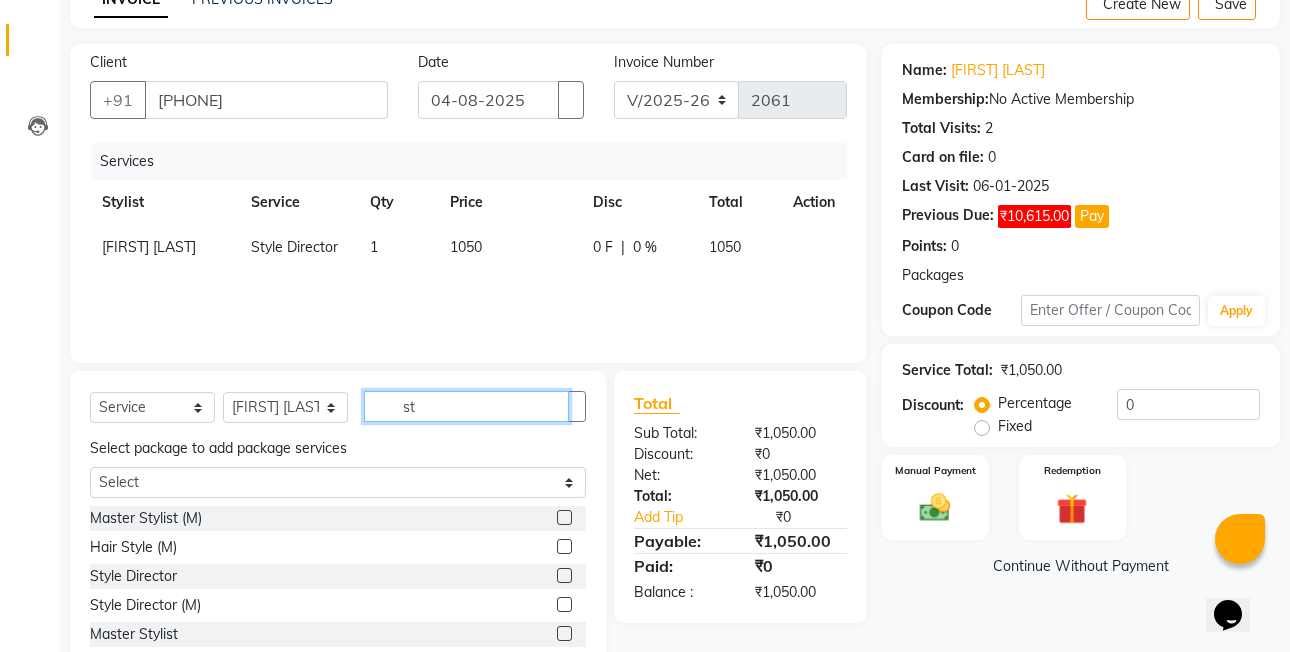 type on "s" 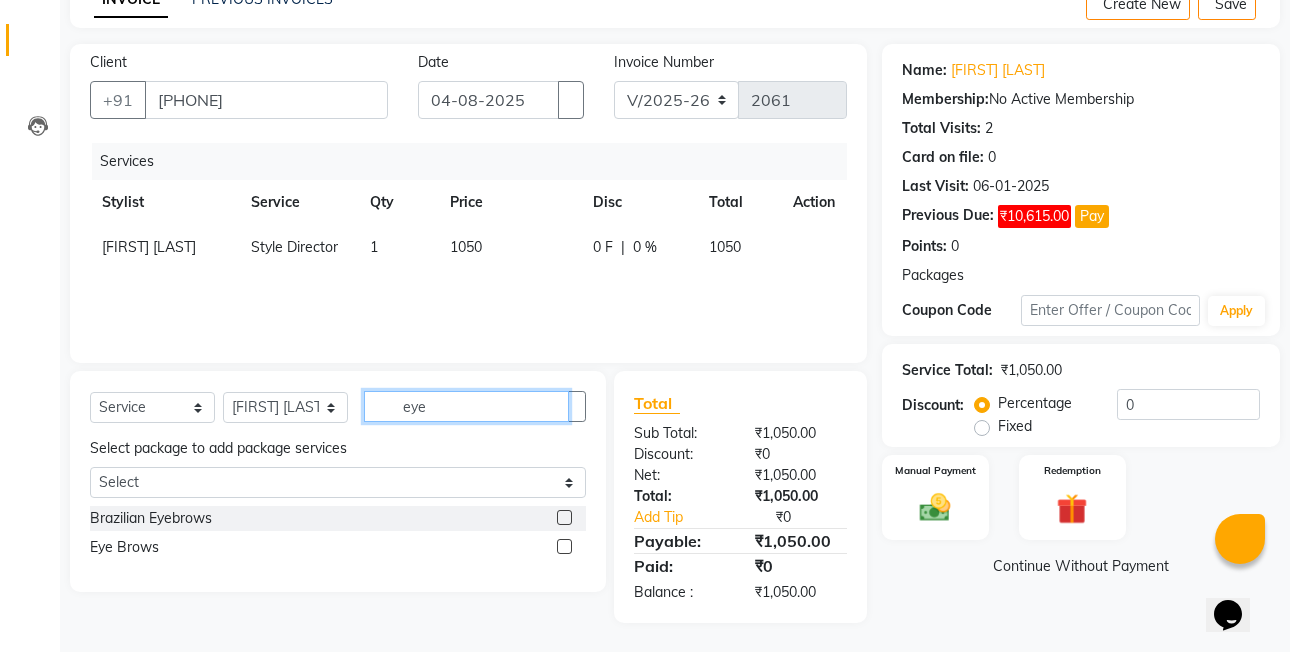 type on "eye" 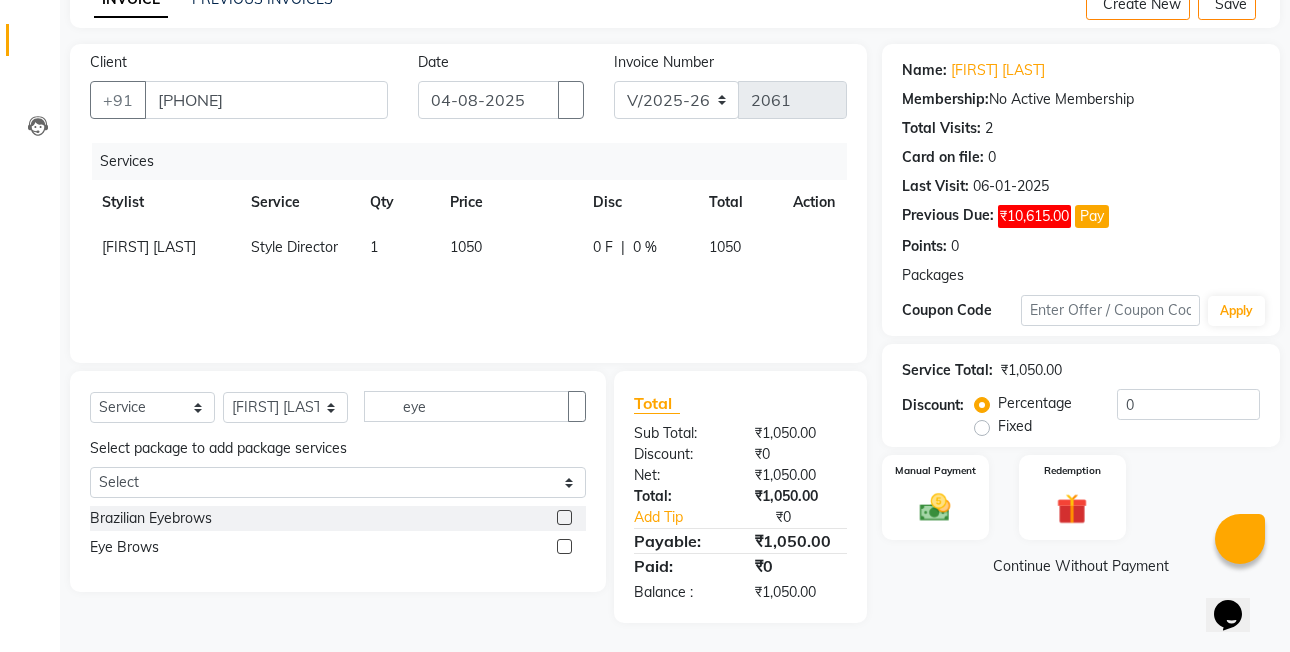 click 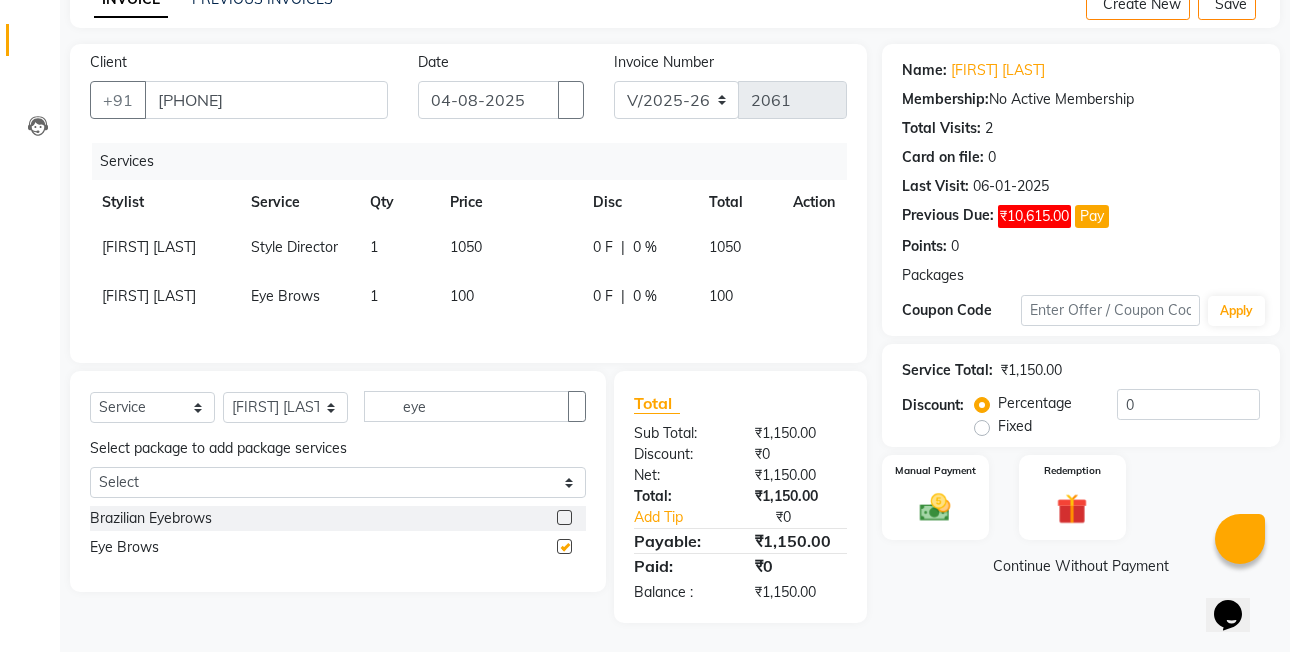 checkbox on "false" 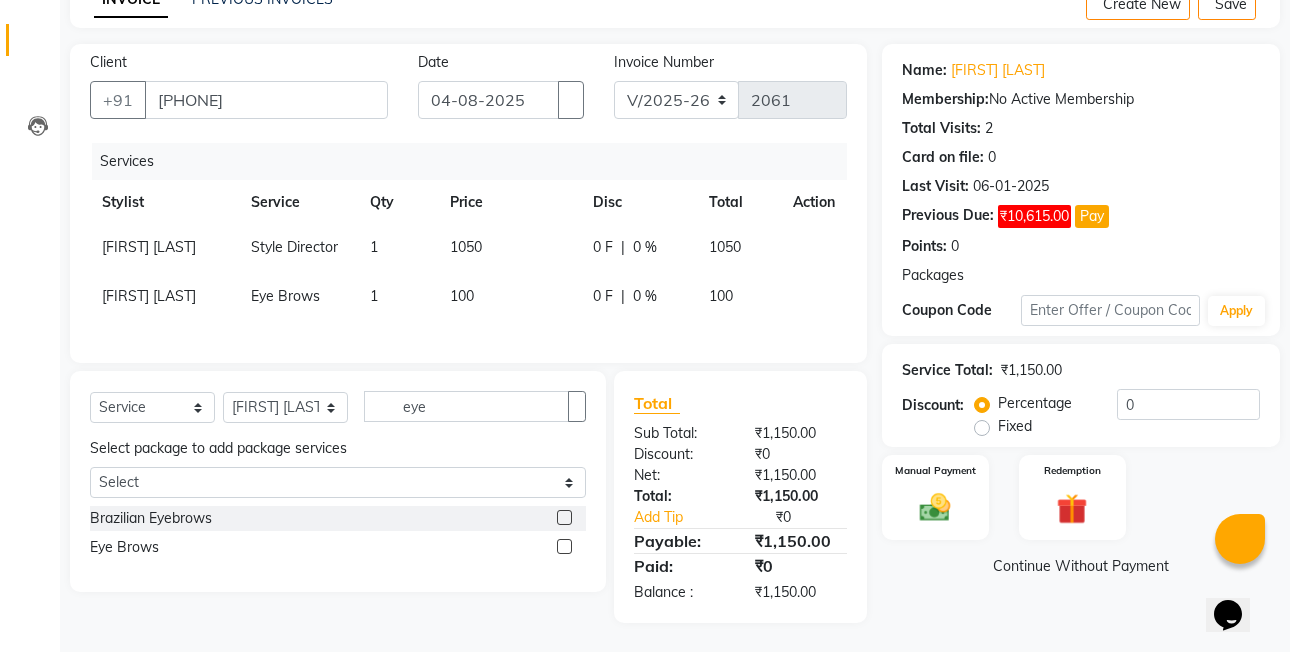 click on "100" 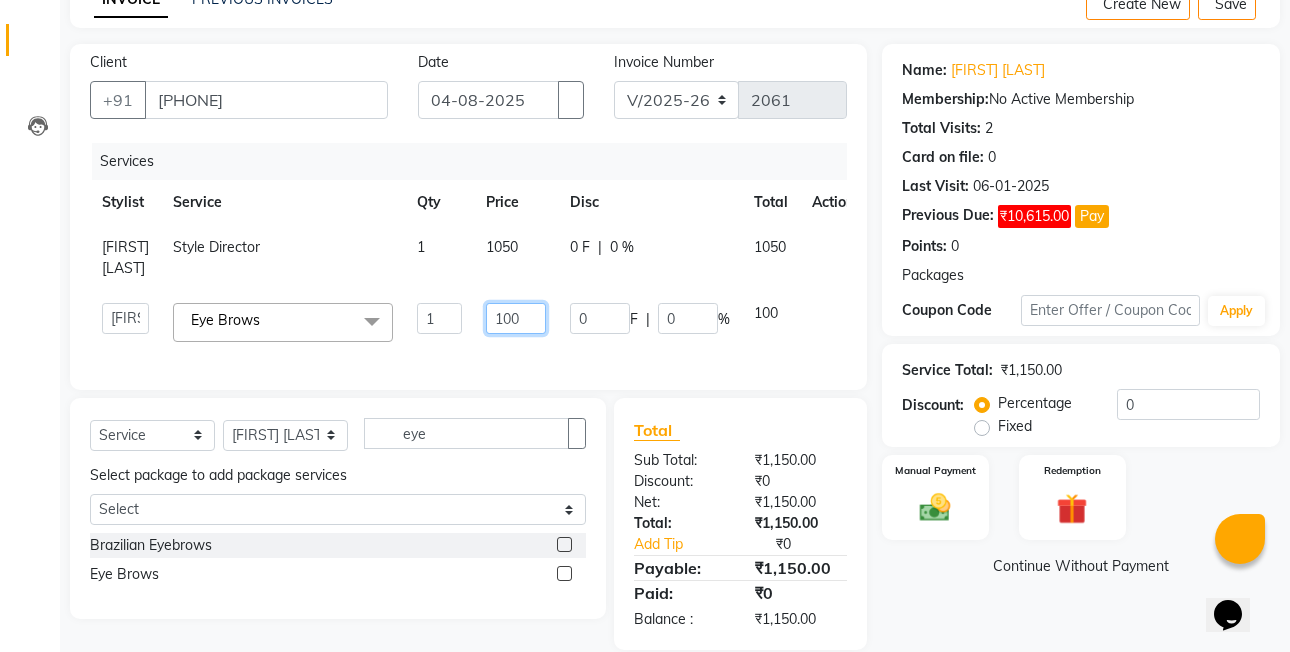 click on "100" 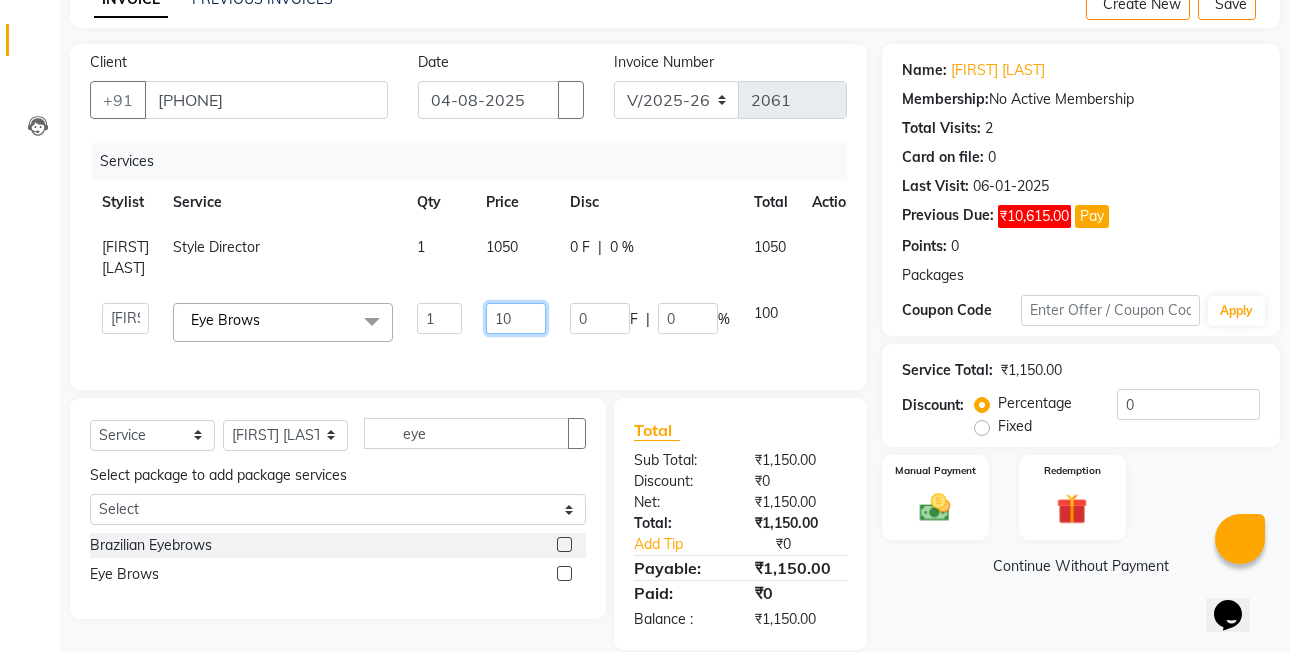 type on "1" 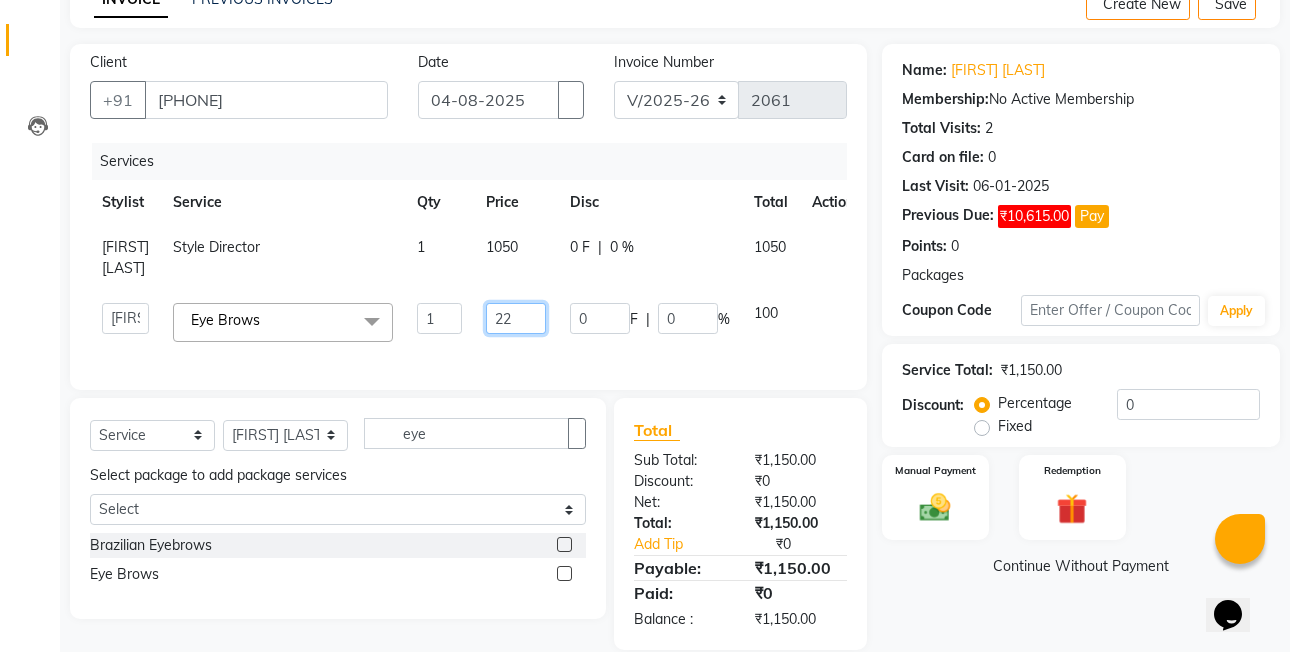 type on "220" 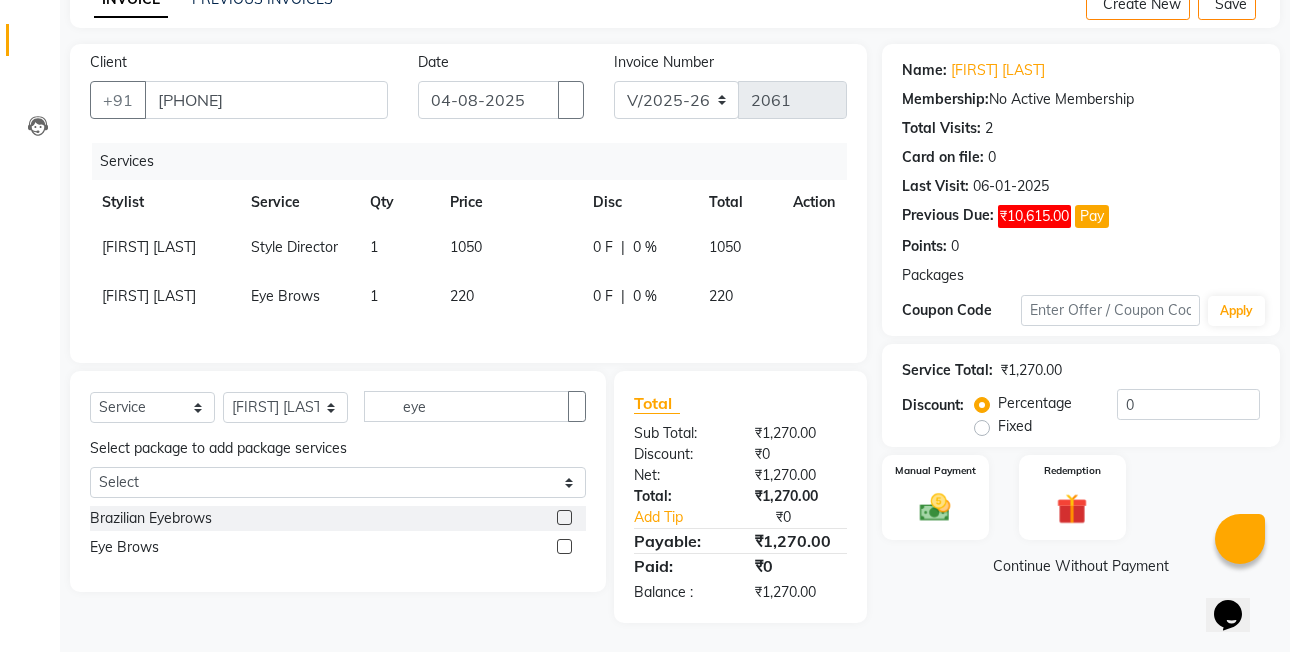 click on "0 F | 0 %" 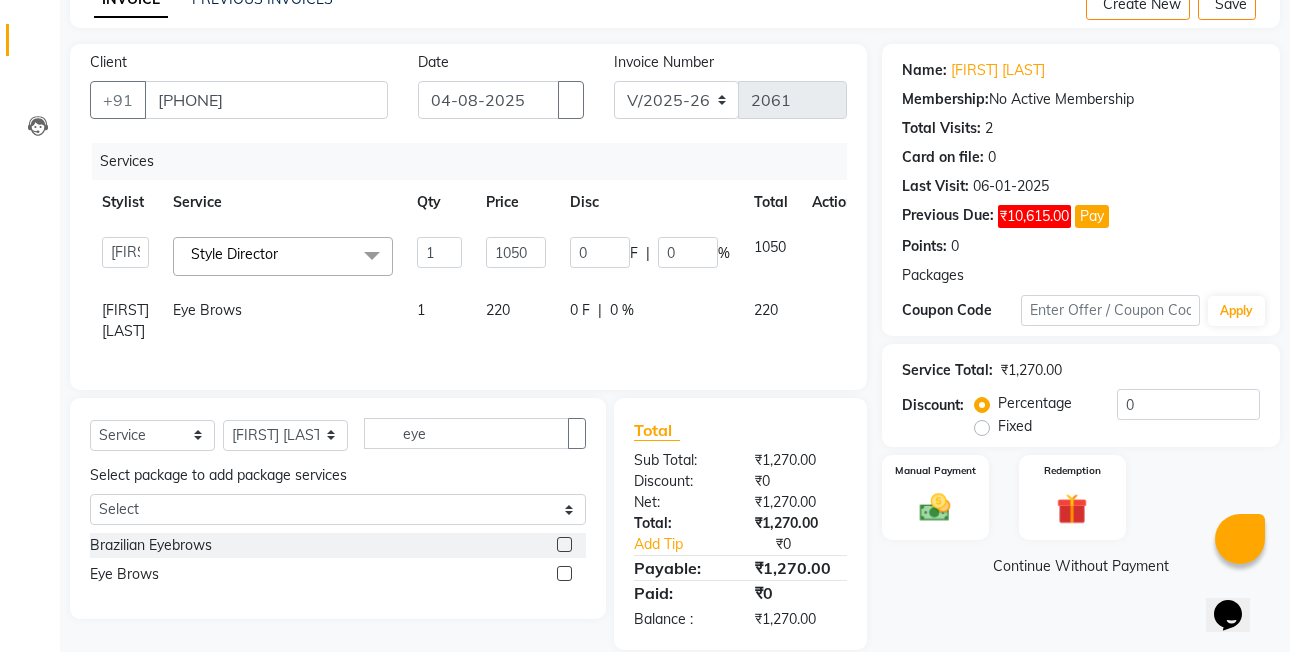 click on "Fixed" 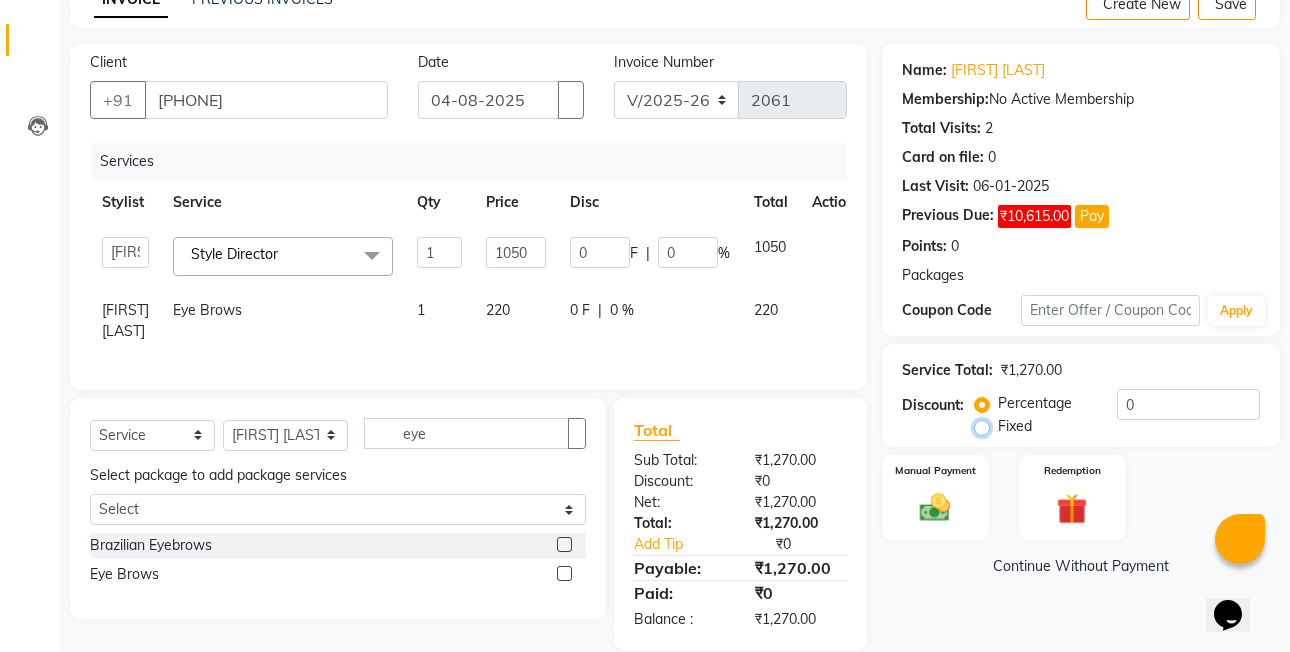 click on "Fixed" at bounding box center (986, 426) 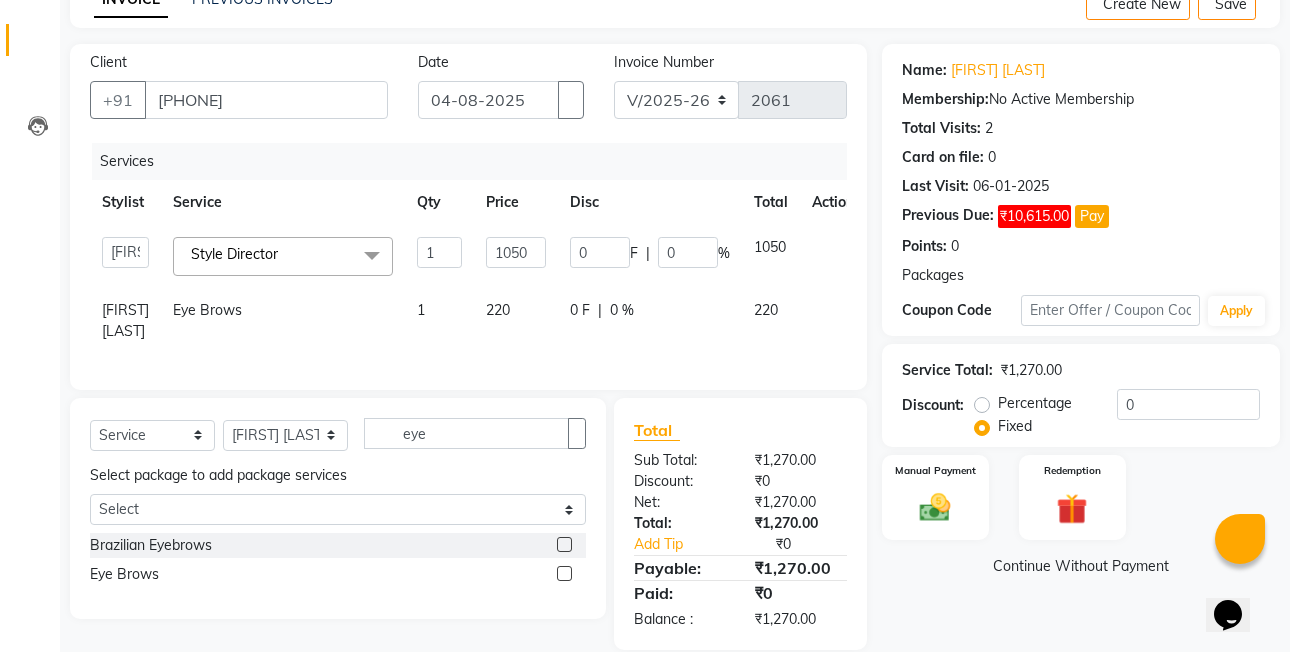 click on "220" 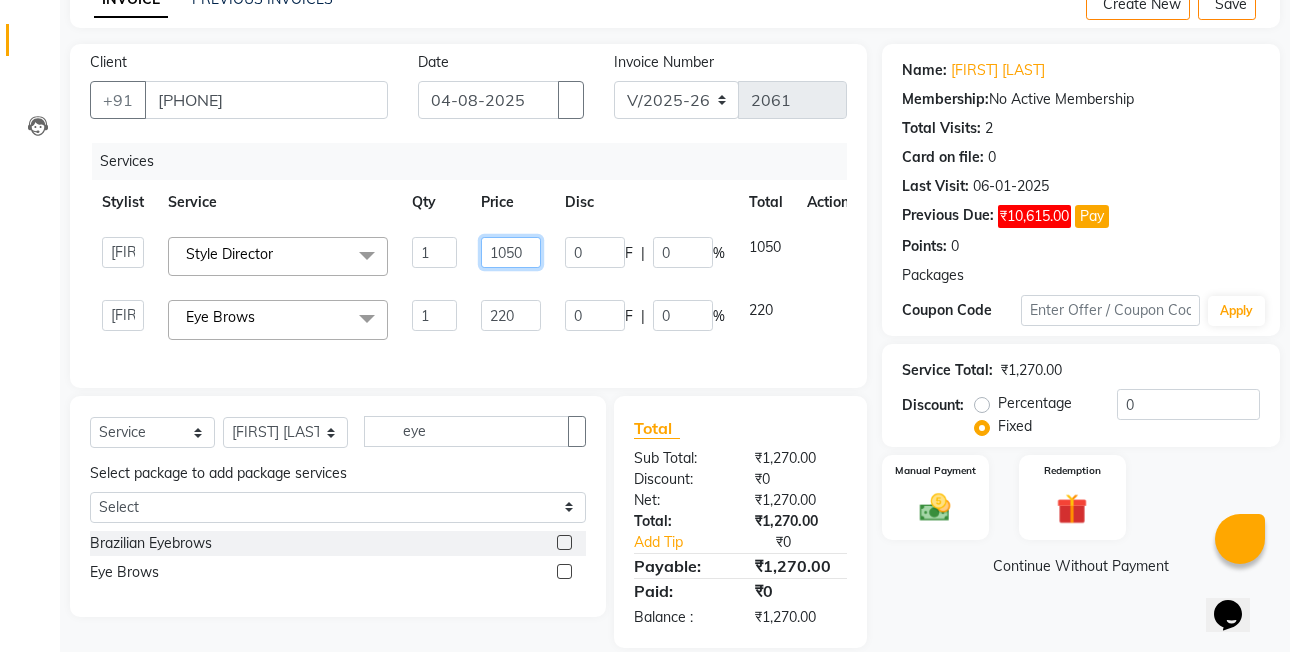 click on "1050" 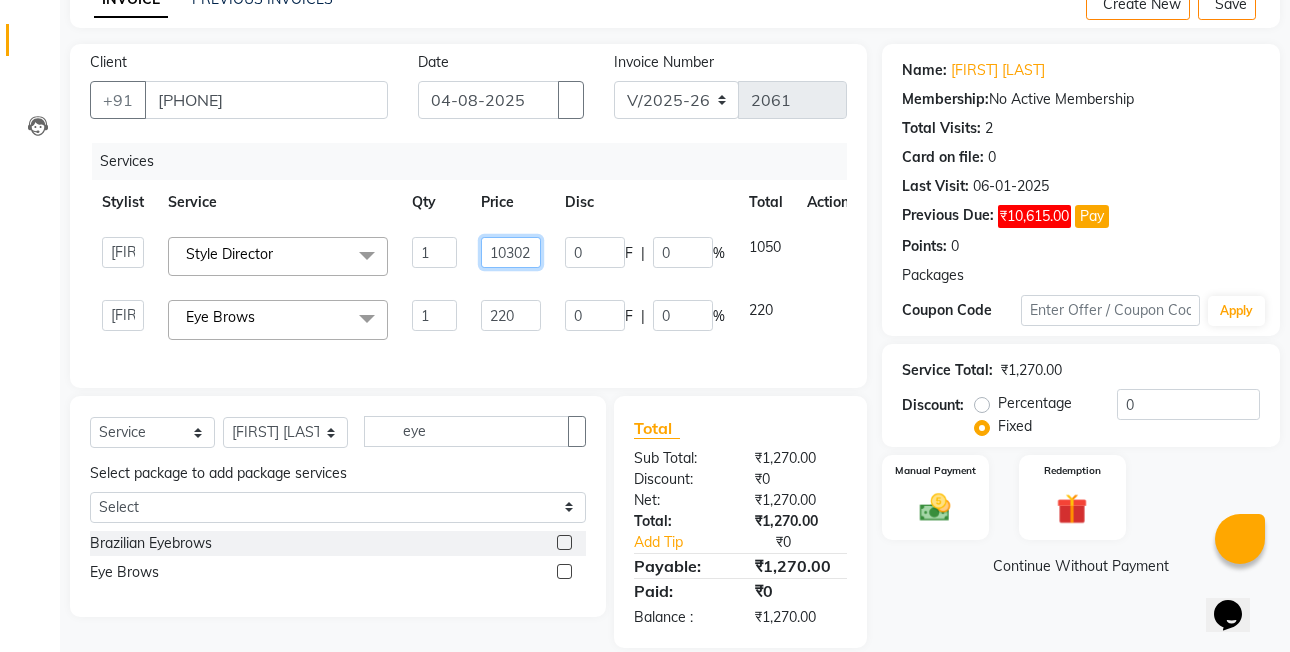 type on "1030" 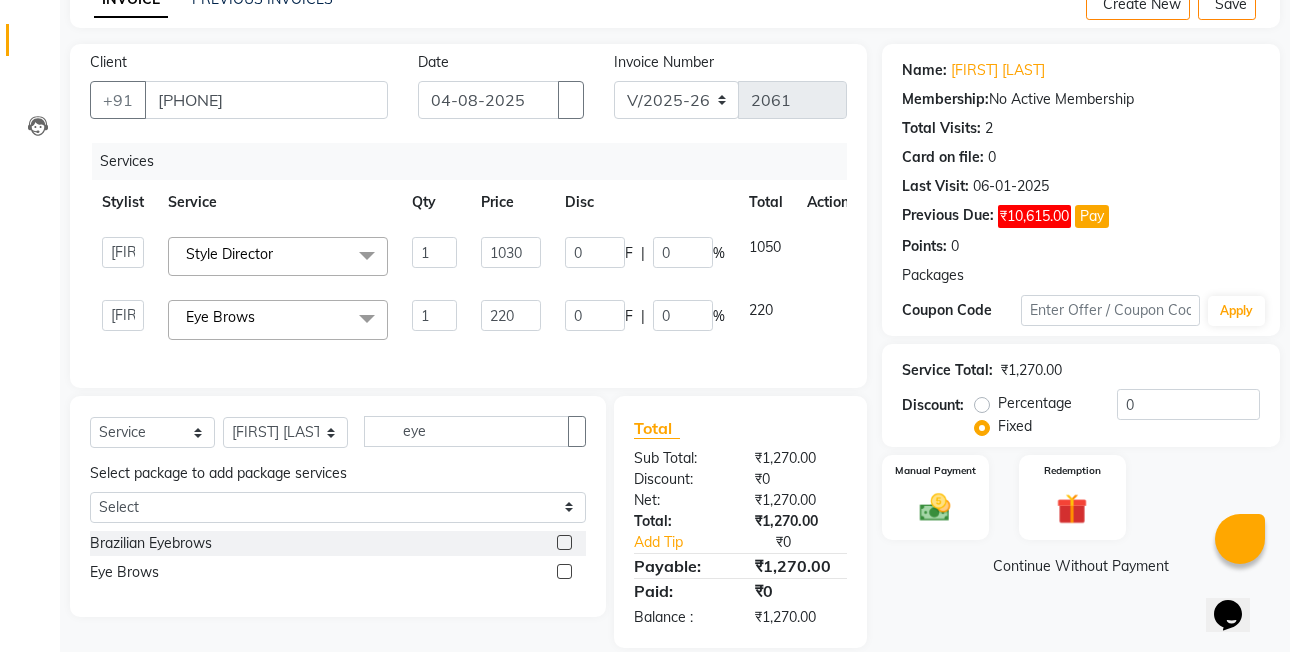 click on "Select  Service  Product  Membership  Package Voucher Prepaid Gift Card  Select Stylist [FIRST] [LAST] [FIRST] [LAST]  [FIRST] [LAST] [FIRST] [LAST]  [FIRST] [LAST] [FIRST] [LAST]  [FIRST] [LAST] [FIRST] [LAST]  [FIRST] [LAST] [FIRST] [LAST]  [FIRST] [LAST] [FIRST] [LAST]  [FIRST] [LAST] [FIRST] [LAST]  [FIRST] [LAST] [FIRST] [LAST]  [FIRST] [LAST] [FIRST] [LAST]  [FIRST] [LAST] [FIRST] [LAST]  [FIRST] [LAST] [FIRST] [LAST]  [FIRST] [LAST] [FIRST] [LAST]  [FIRST] [LAST] [FIRST] [LAST] eye Select package to add package services Select Jyotshna Brazilian Eyebrows  Eye Brows" 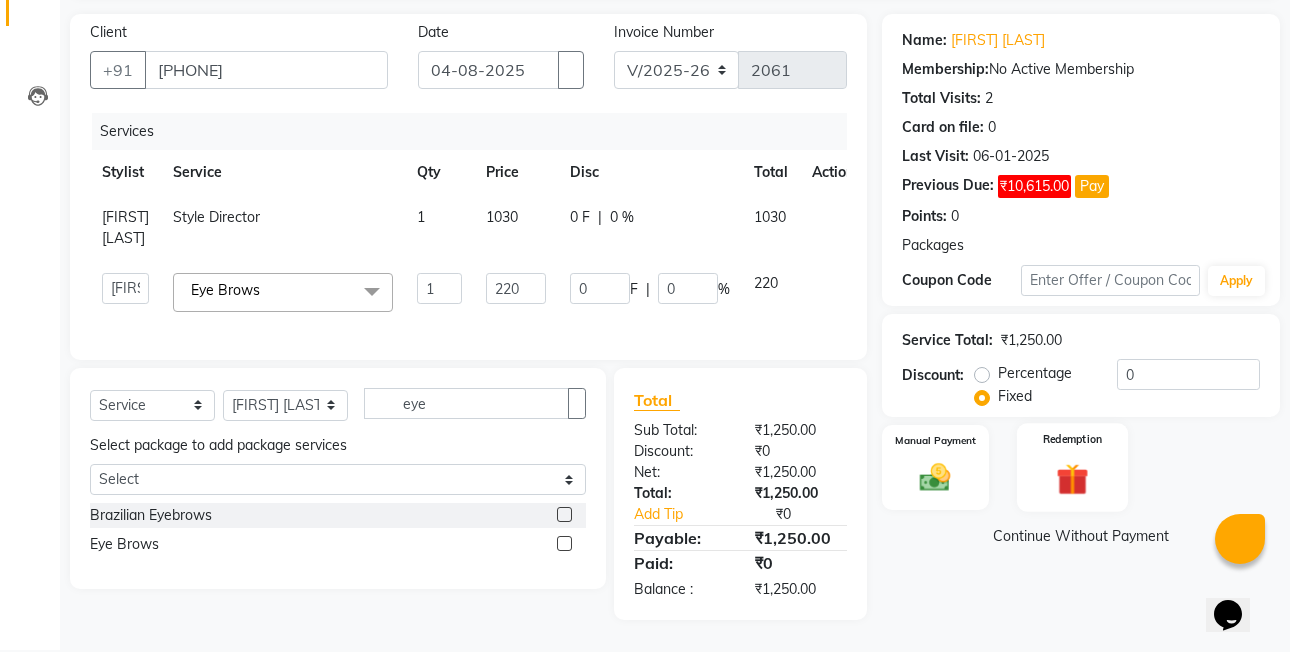 scroll, scrollTop: 161, scrollLeft: 0, axis: vertical 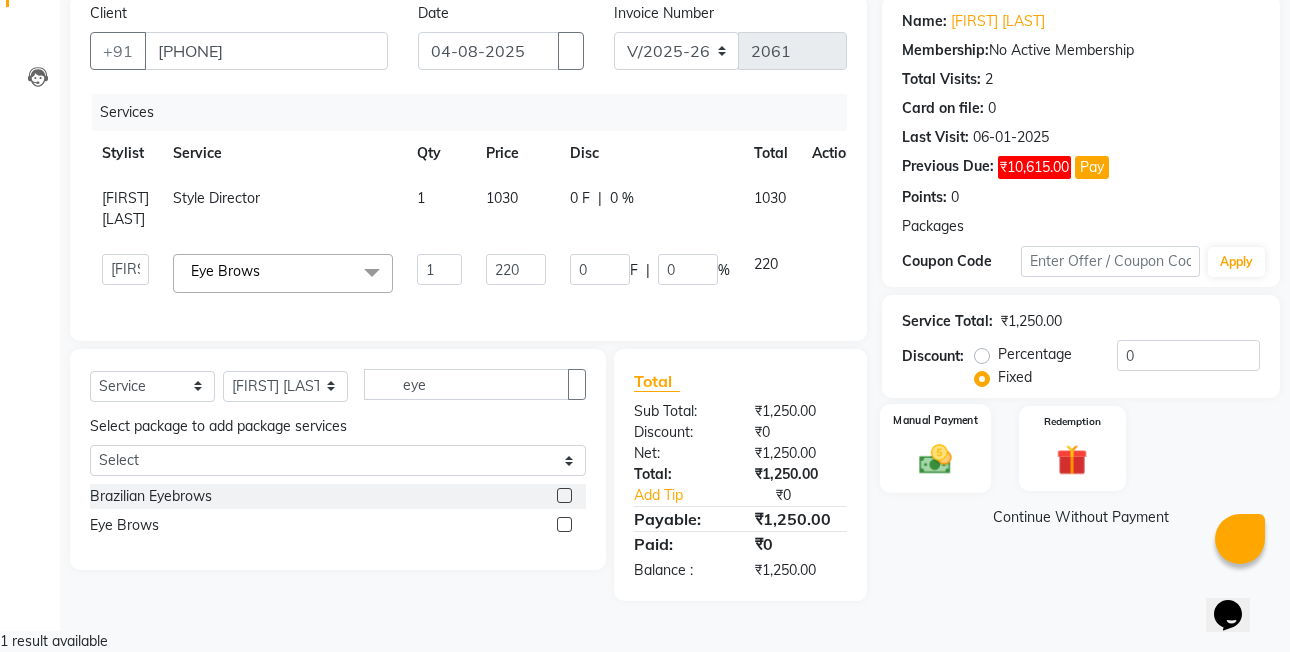 click on "Manual Payment" 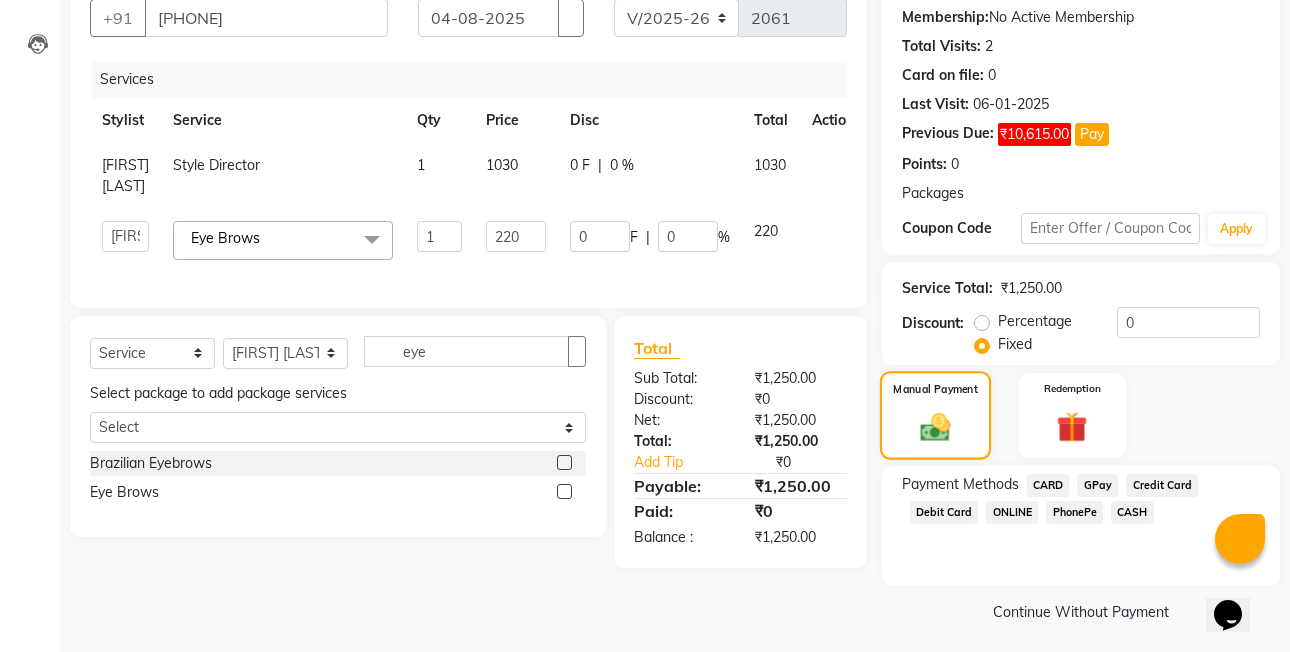 scroll, scrollTop: 200, scrollLeft: 0, axis: vertical 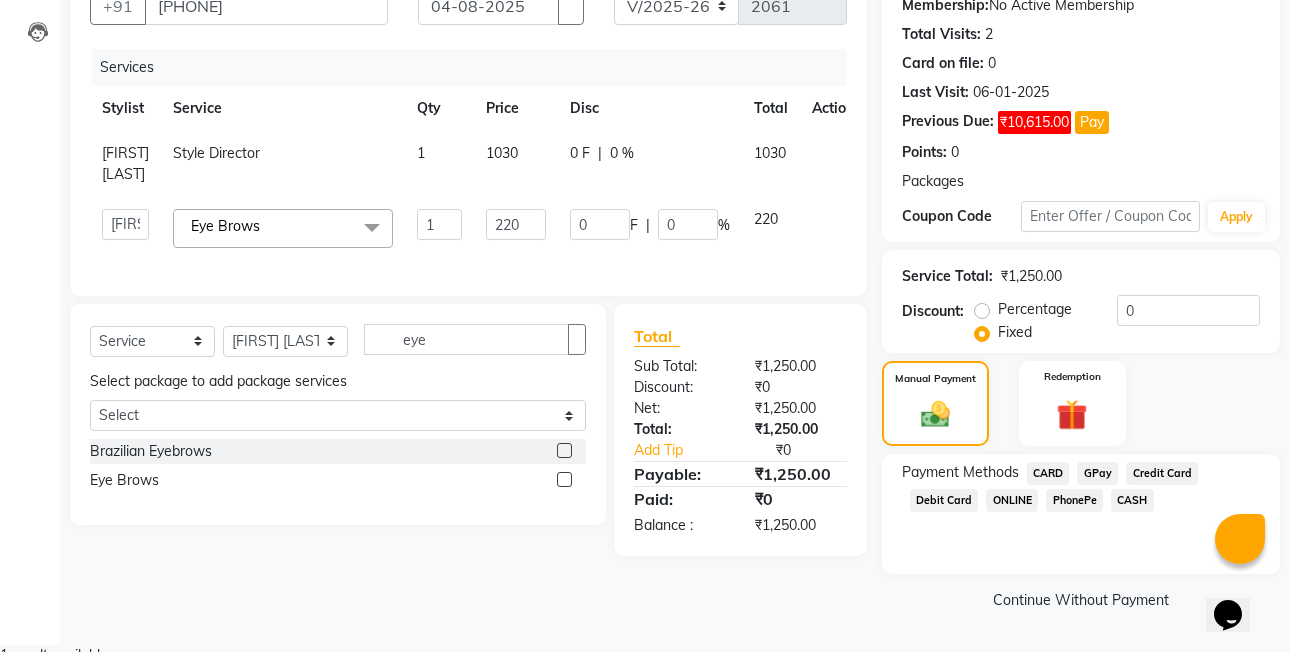 click on "CASH" 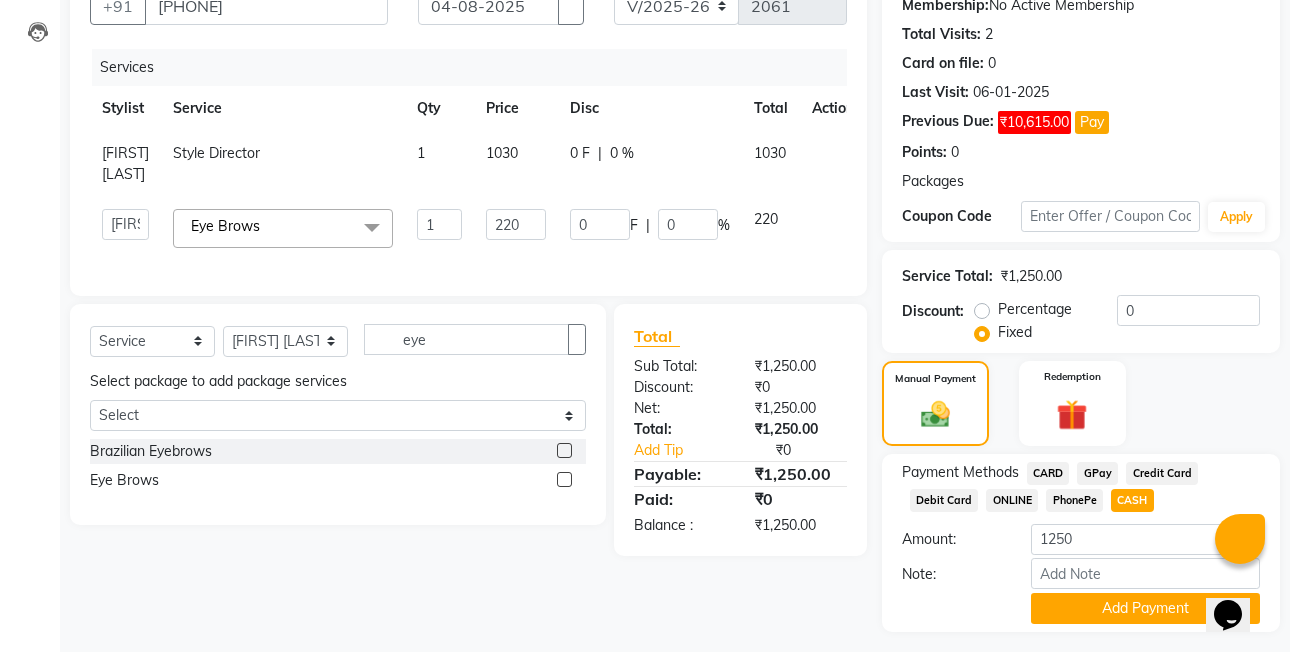 scroll, scrollTop: 256, scrollLeft: 0, axis: vertical 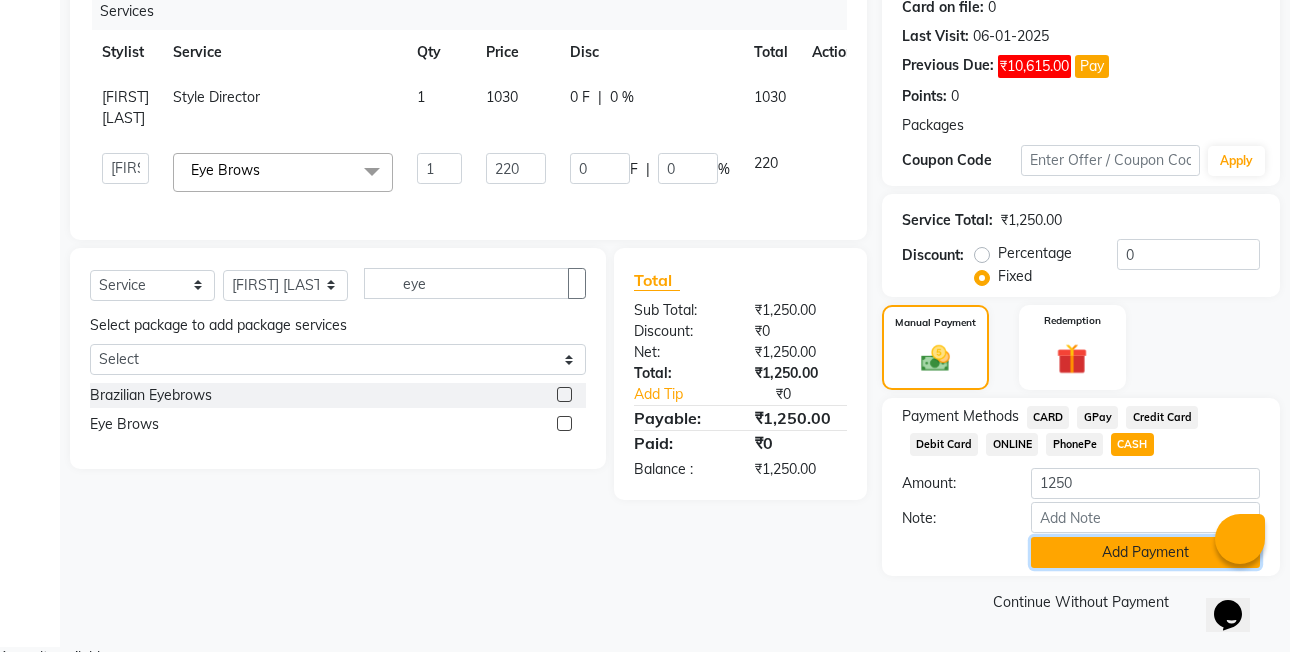 click on "Add Payment" 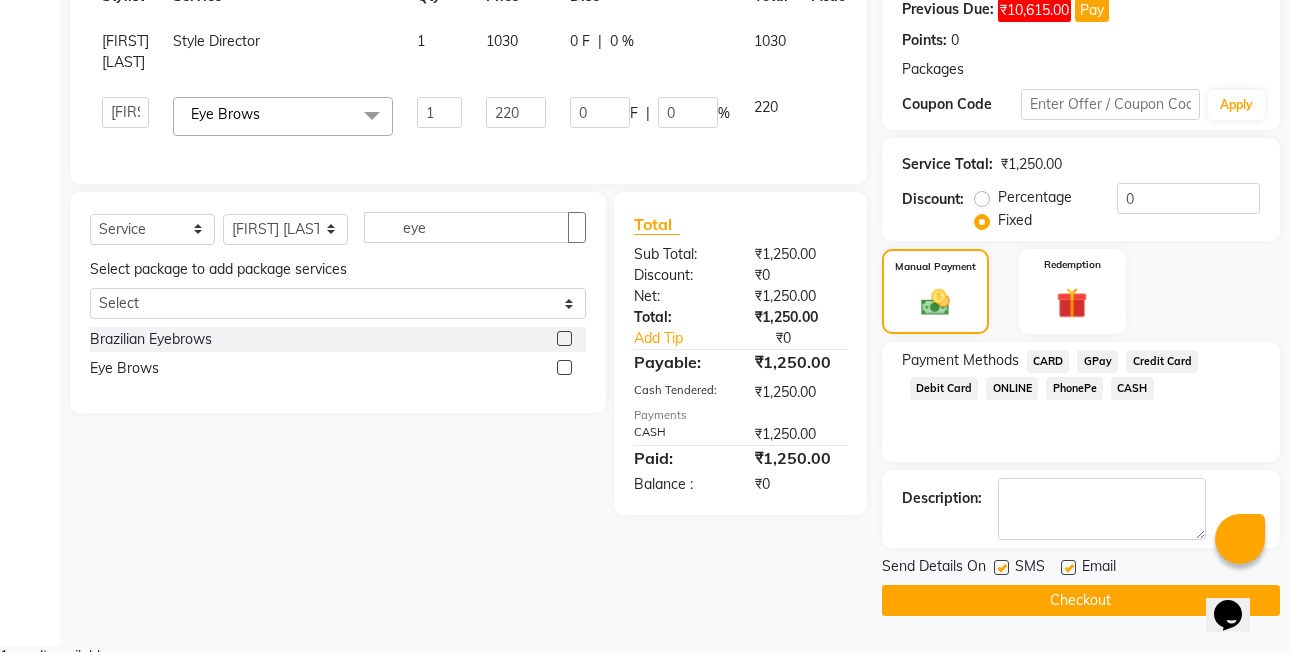 scroll, scrollTop: 313, scrollLeft: 0, axis: vertical 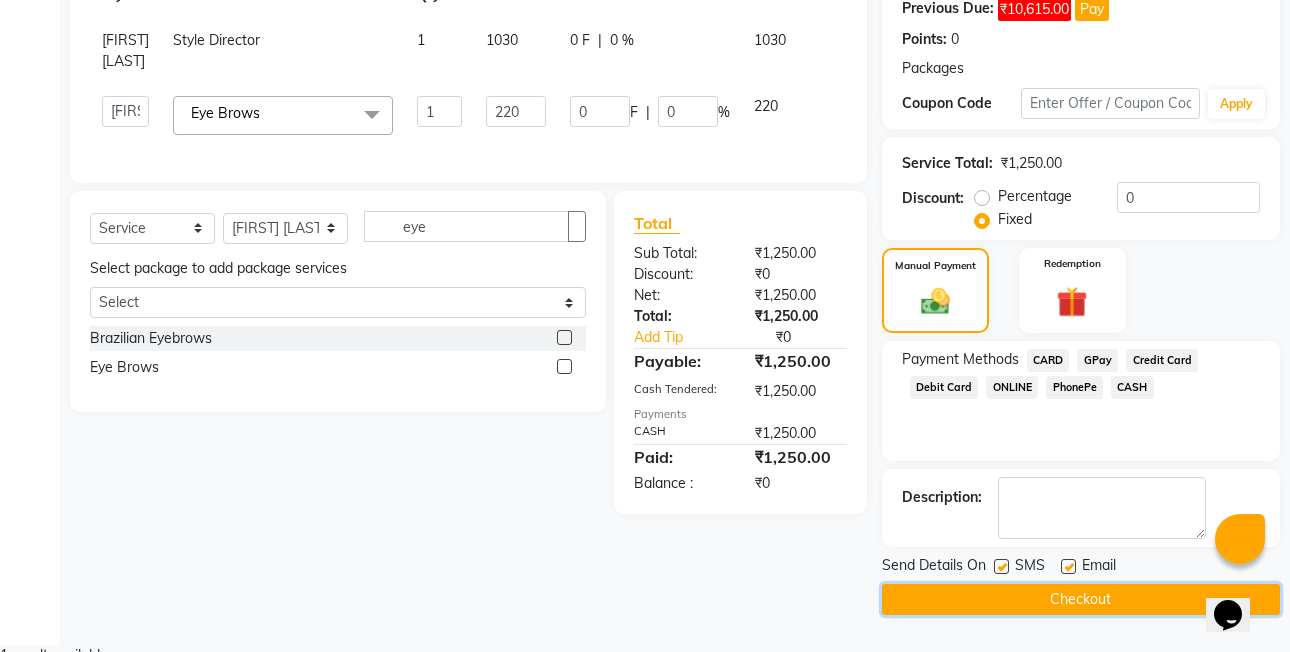click on "Checkout" 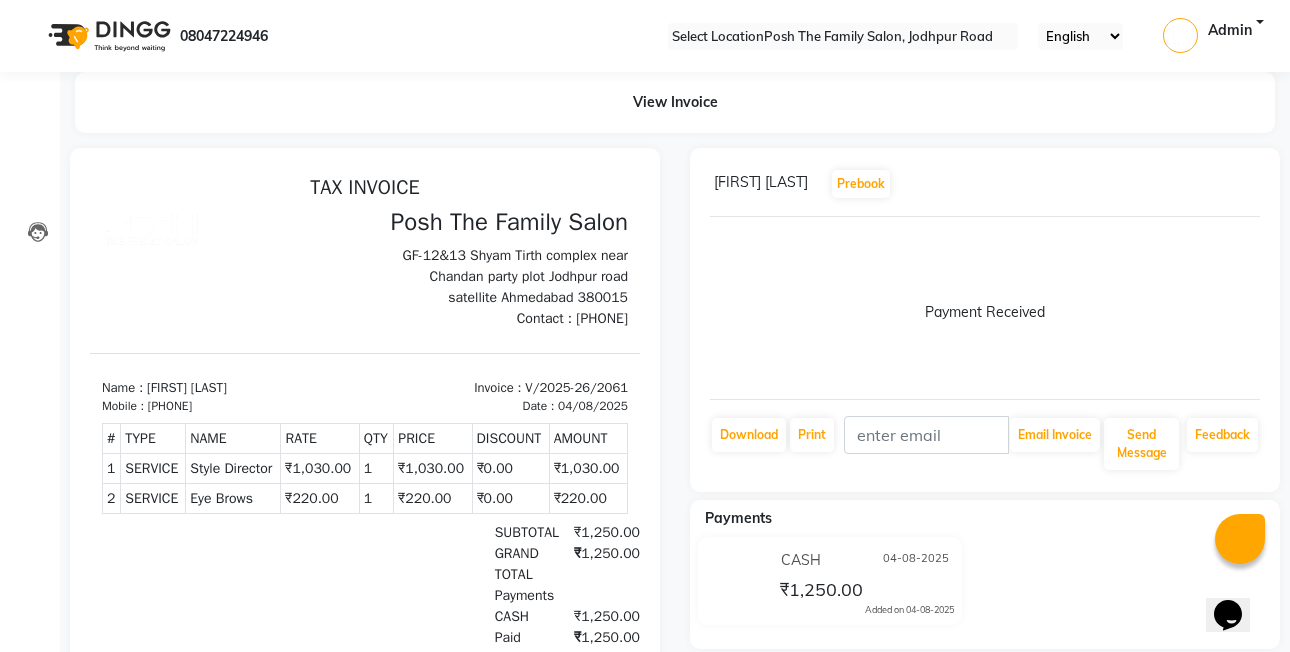 scroll, scrollTop: 0, scrollLeft: 0, axis: both 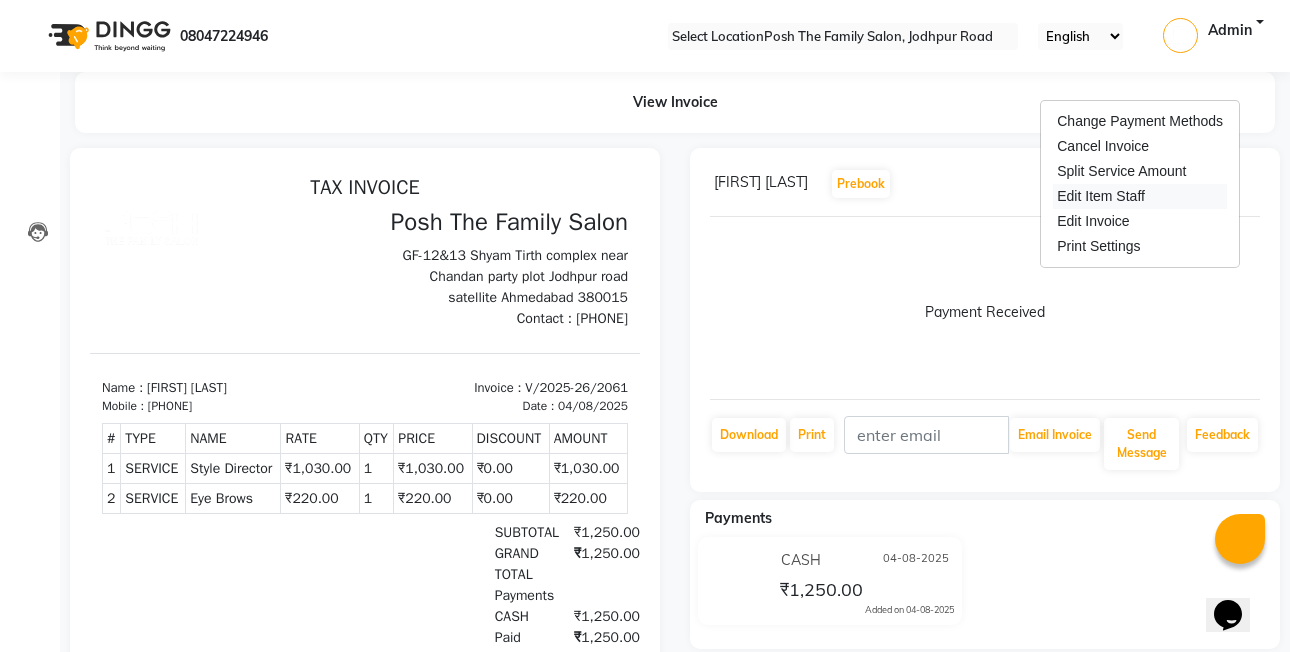 click on "Edit Item Staff" at bounding box center (1140, 196) 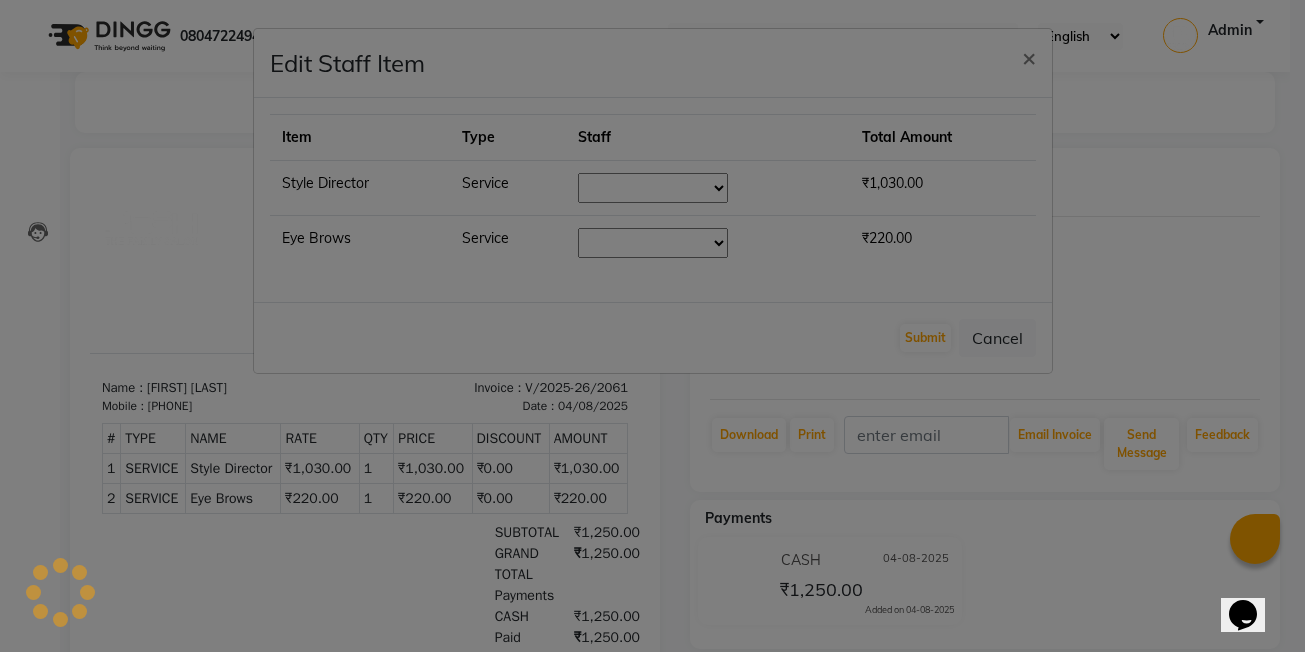 select on "54156" 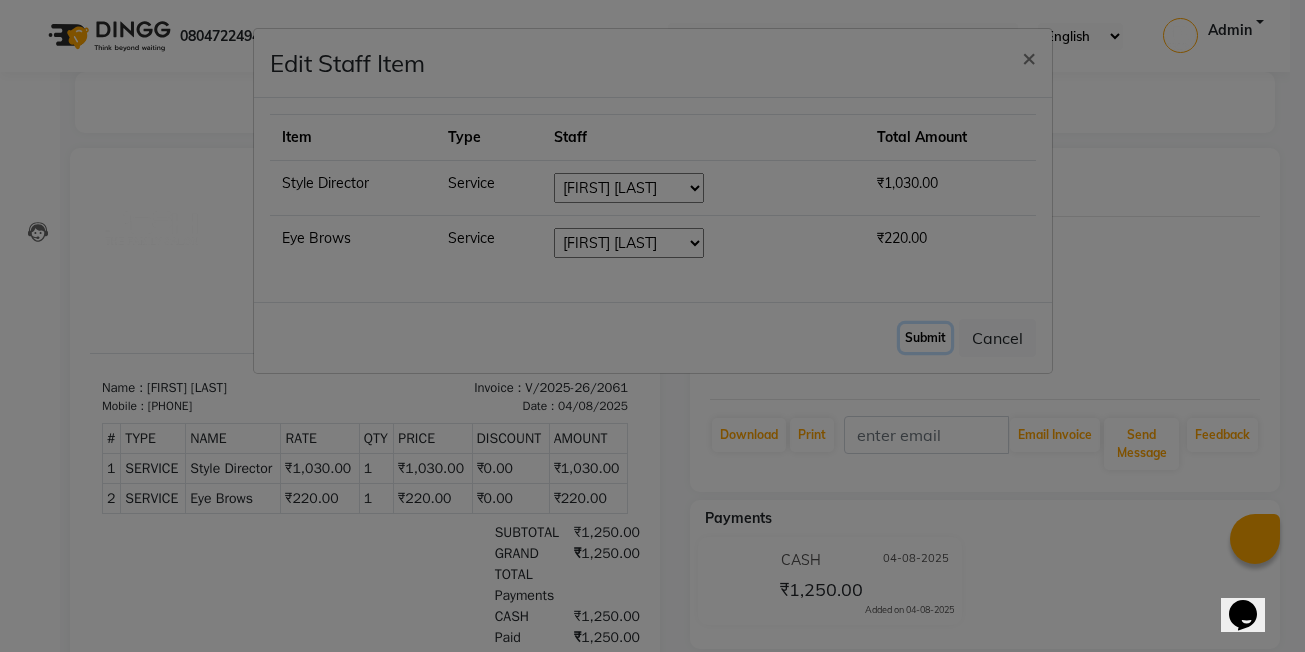 click on "Submit" 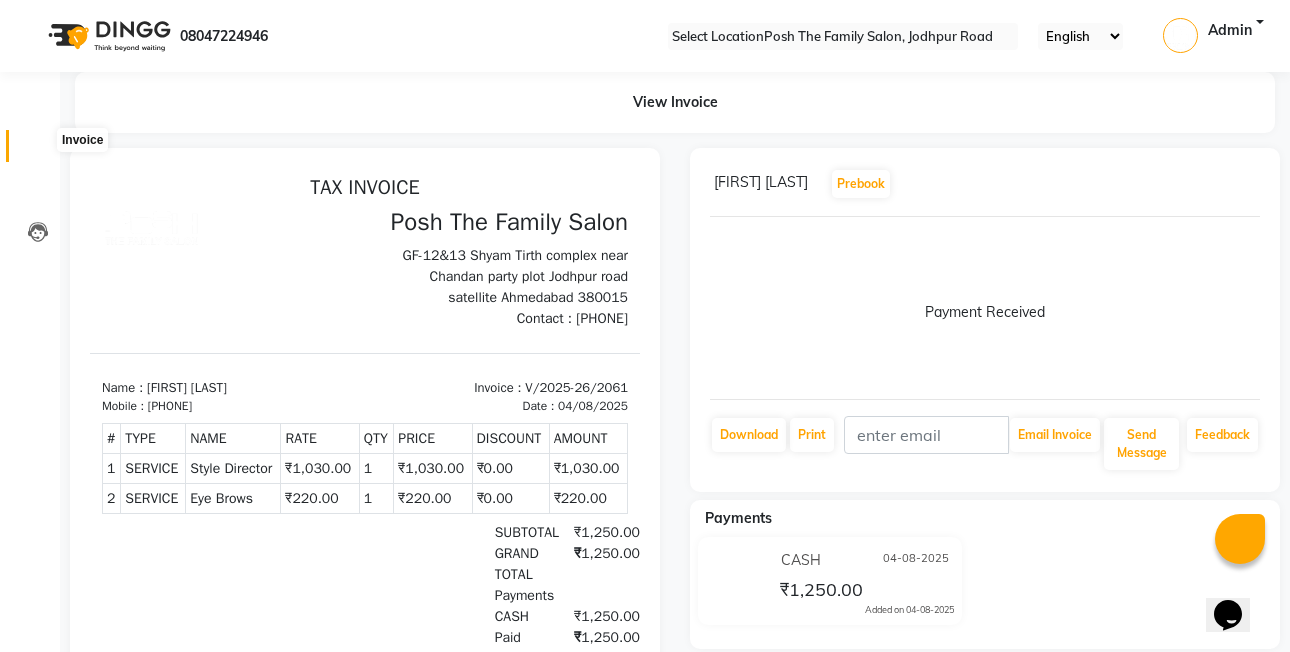 click 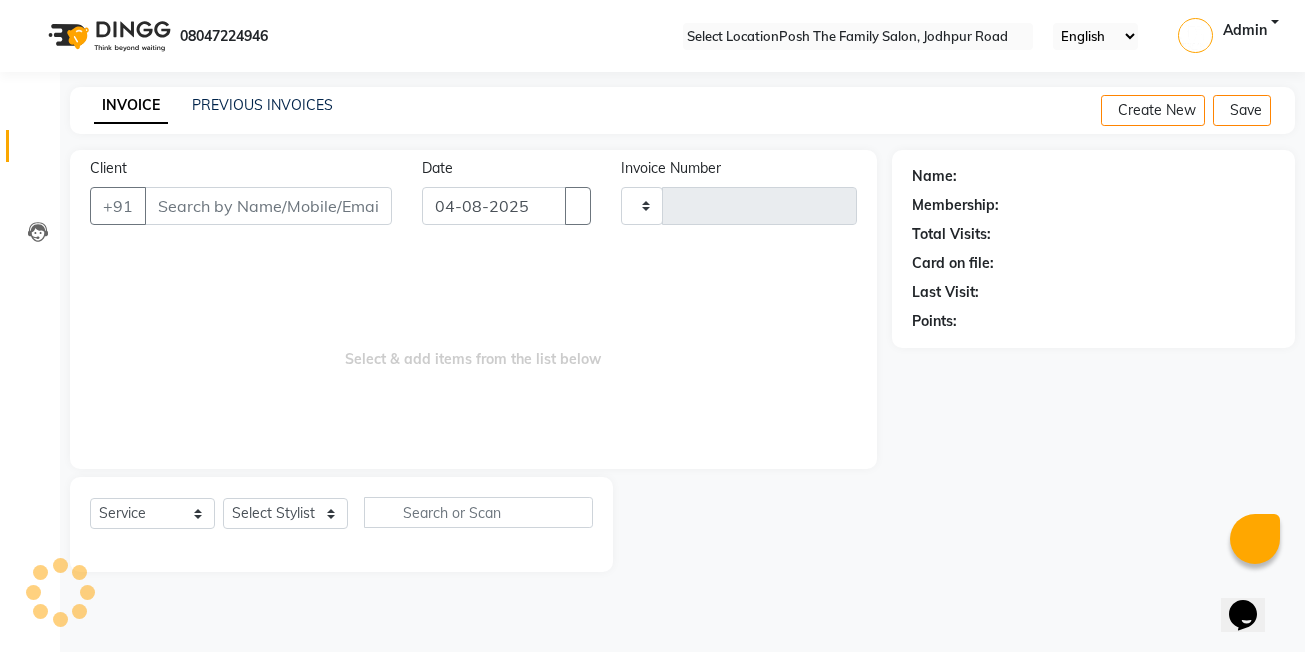 type on "2062" 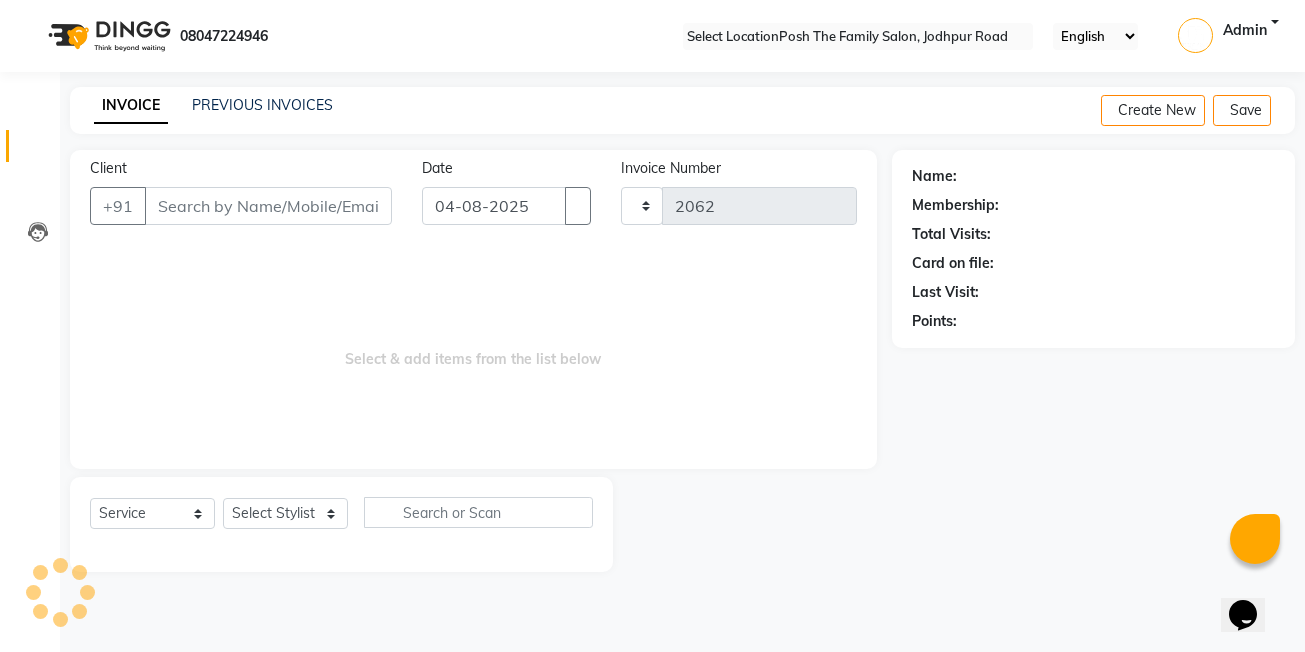 select on "6199" 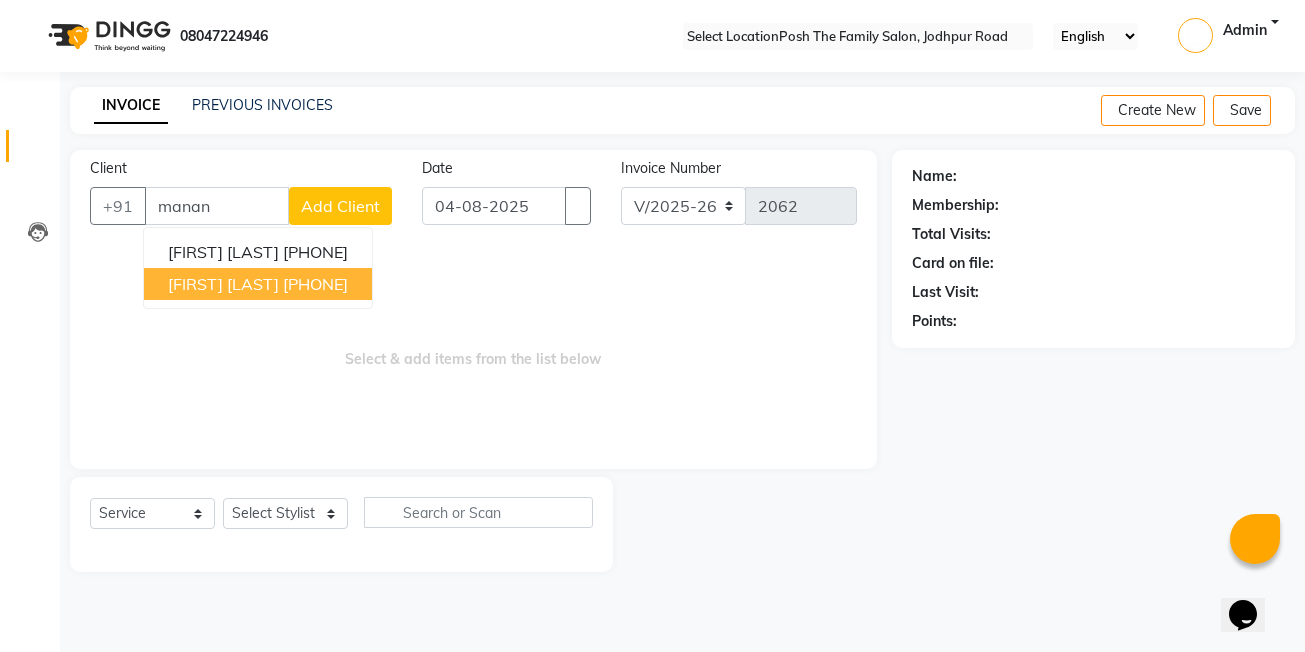 click on "[PHONE]" at bounding box center (315, 284) 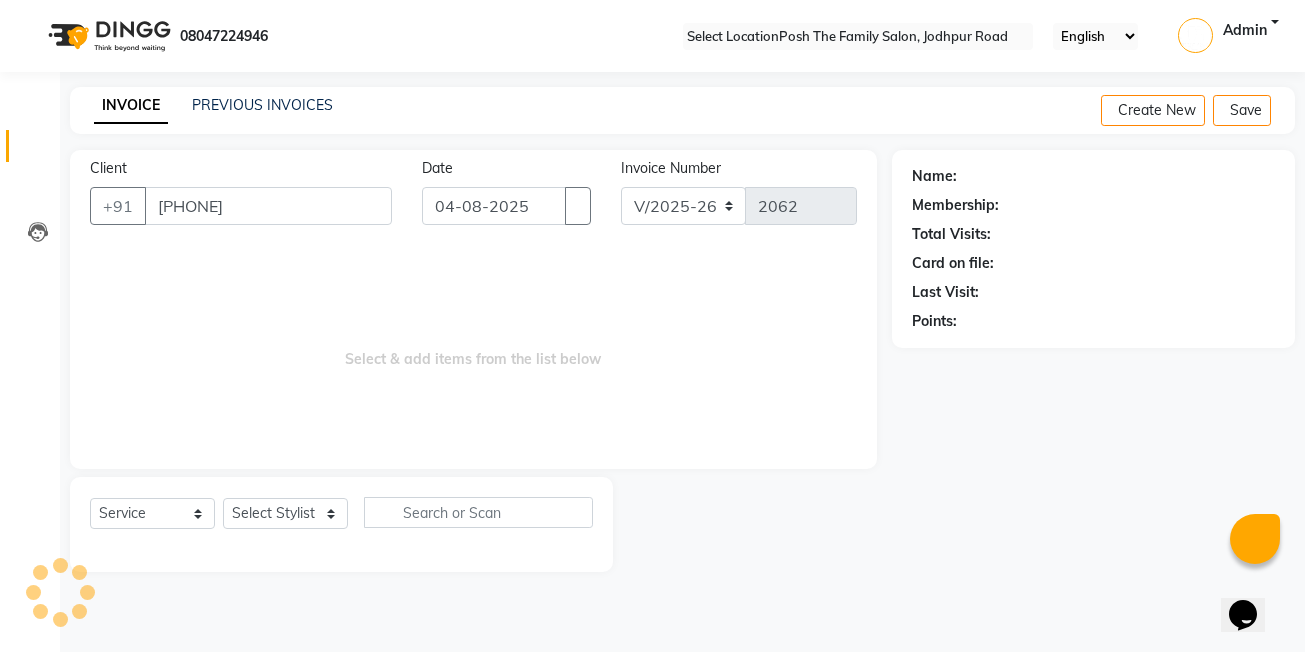 type on "[PHONE]" 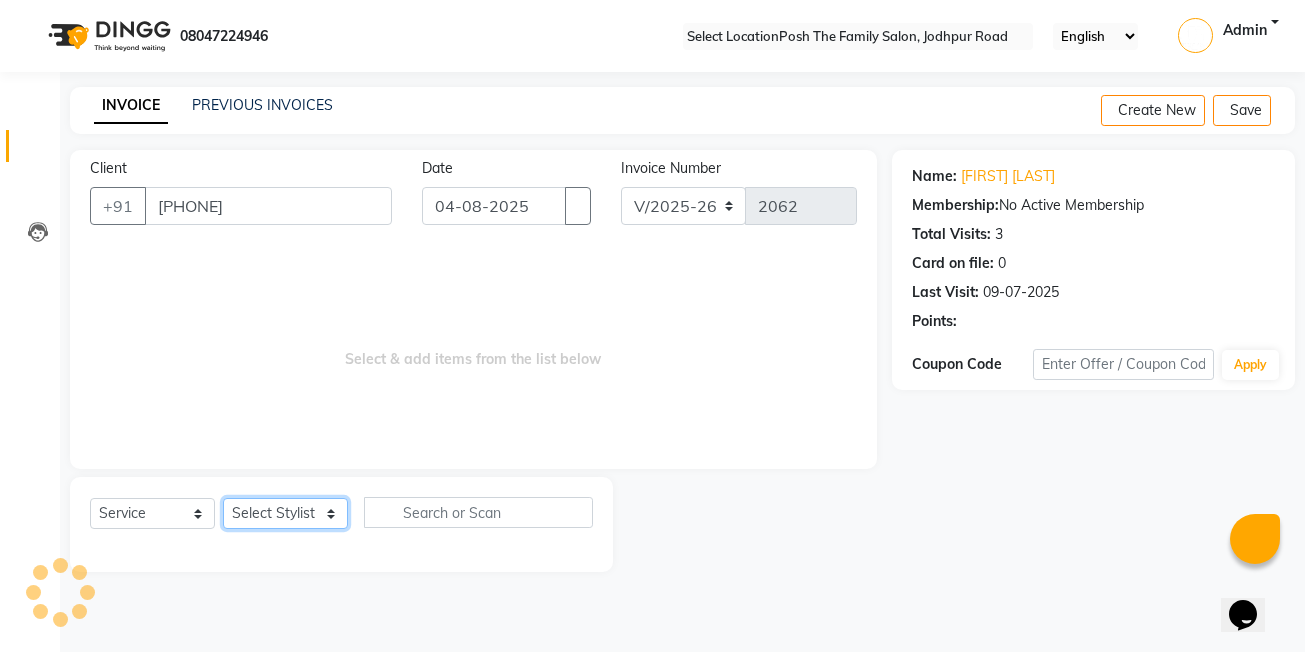 click on "Select Stylist [FIRST] [LAST] [FIRST] [LAST]  [FIRST] [LAST] [FIRST] [LAST]  [FIRST] [LAST] [FIRST] [LAST]  [FIRST] [LAST] [FIRST] [LAST]  [FIRST] [LAST] [FIRST] [LAST]  [FIRST] [LAST] [FIRST] [LAST]  [FIRST] [LAST] [FIRST] [LAST]  [FIRST] [LAST] [FIRST] [LAST]  [FIRST] [LAST] [FIRST] [LAST]  [FIRST] [LAST] [FIRST] [LAST]  [FIRST] [LAST] [FIRST] [LAST]  [FIRST] [LAST] [FIRST] [LAST]  [FIRST] [LAST] [FIRST] [LAST] eye Select package to add package services Select Jyotshna Brazilian Eyebrows  Eye Brows" 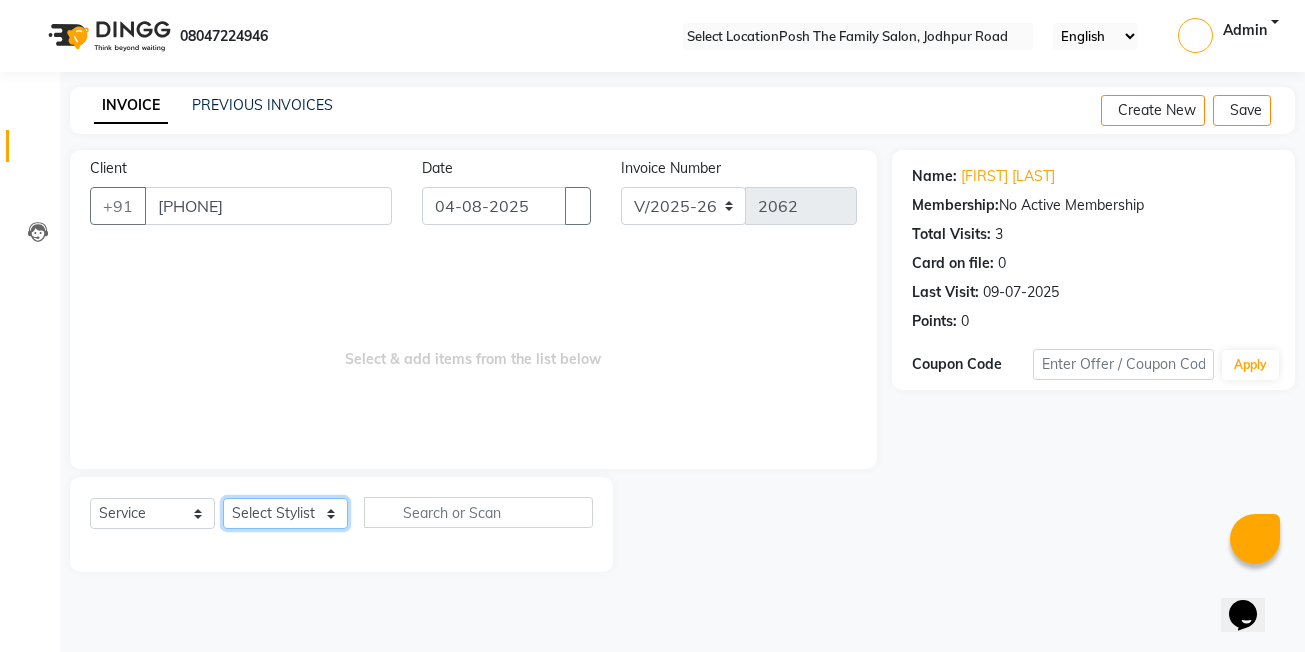 select on "86687" 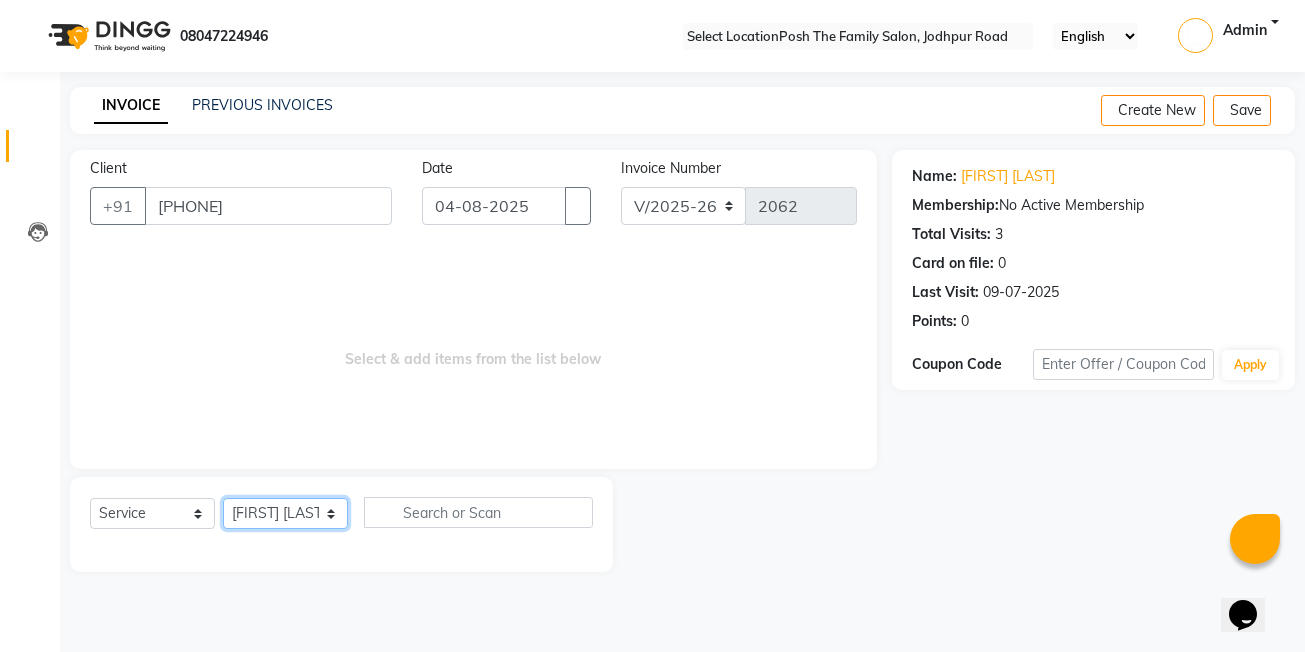 click on "Select Stylist [FIRST] [LAST] [FIRST] [LAST]  [FIRST] [LAST] [FIRST] [LAST]  [FIRST] [LAST] [FIRST] [LAST]  [FIRST] [LAST] [FIRST] [LAST]  [FIRST] [LAST] [FIRST] [LAST]  [FIRST] [LAST] [FIRST] [LAST]  [FIRST] [LAST] [FIRST] [LAST]  [FIRST] [LAST] [FIRST] [LAST]  [FIRST] [LAST] [FIRST] [LAST]  [FIRST] [LAST] [FIRST] [LAST]  [FIRST] [LAST] [FIRST] [LAST]  [FIRST] [LAST] [FIRST] [LAST]  [FIRST] [LAST] [FIRST] [LAST] eye Select package to add package services Select Jyotshna Brazilian Eyebrows  Eye Brows" 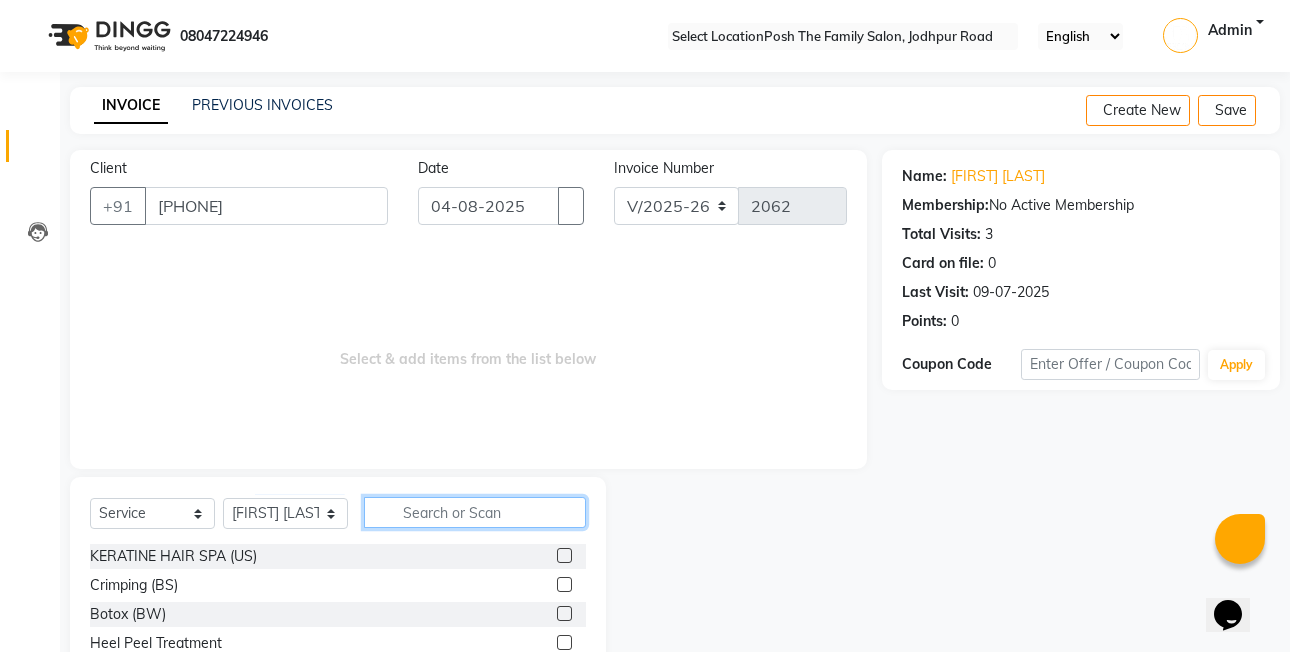 click 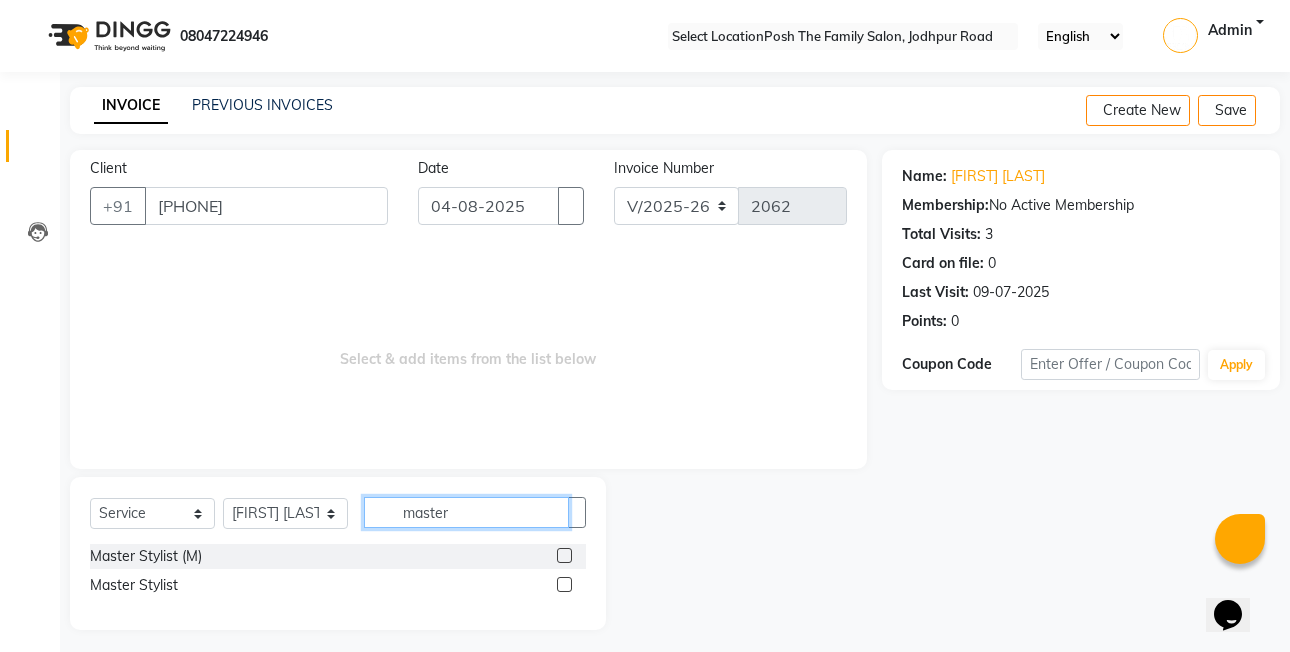 type on "master" 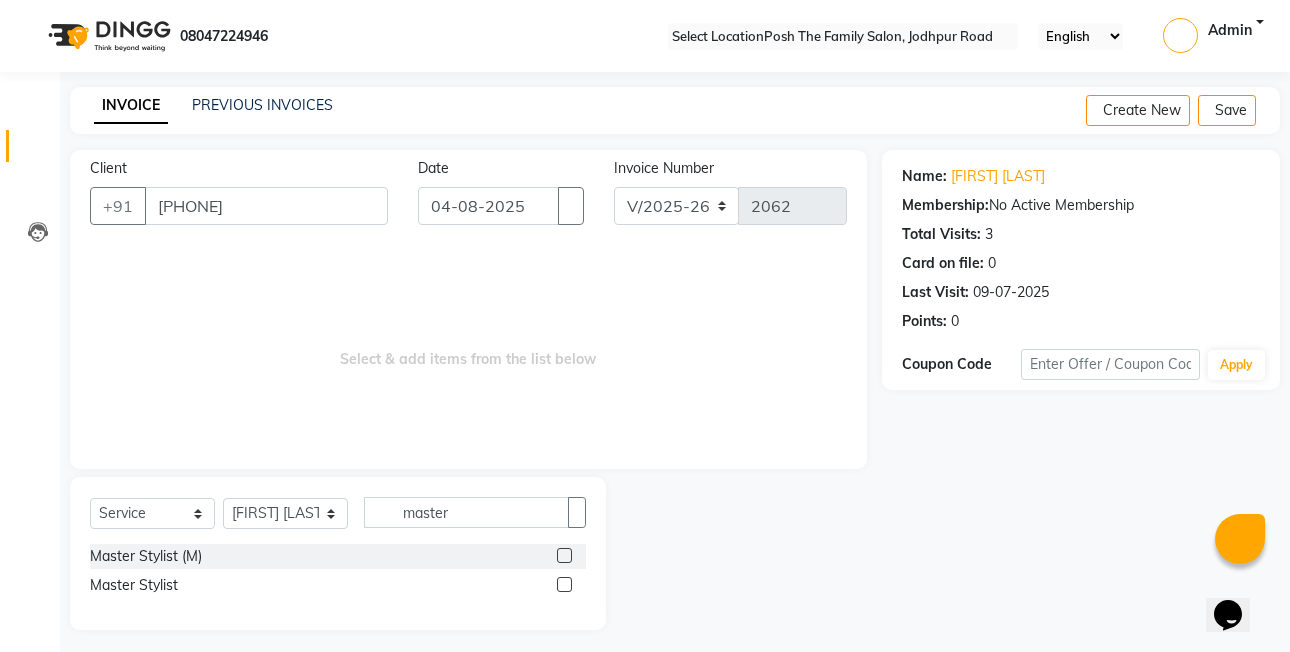 click 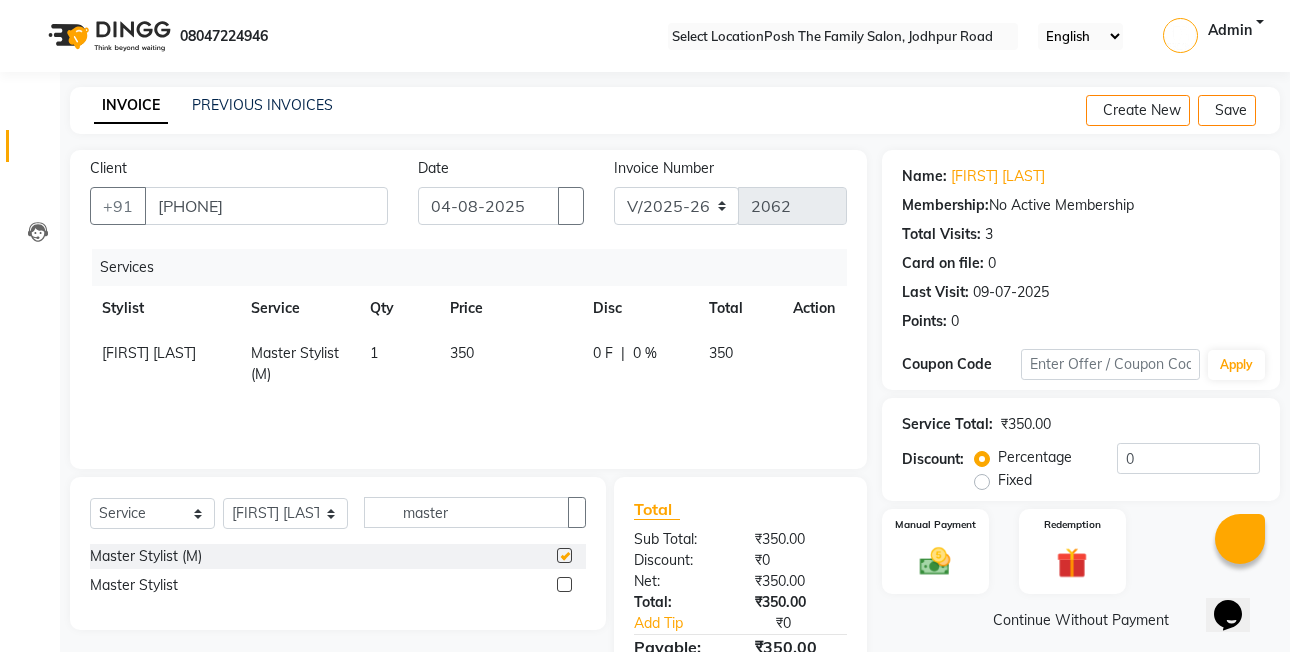 checkbox on "false" 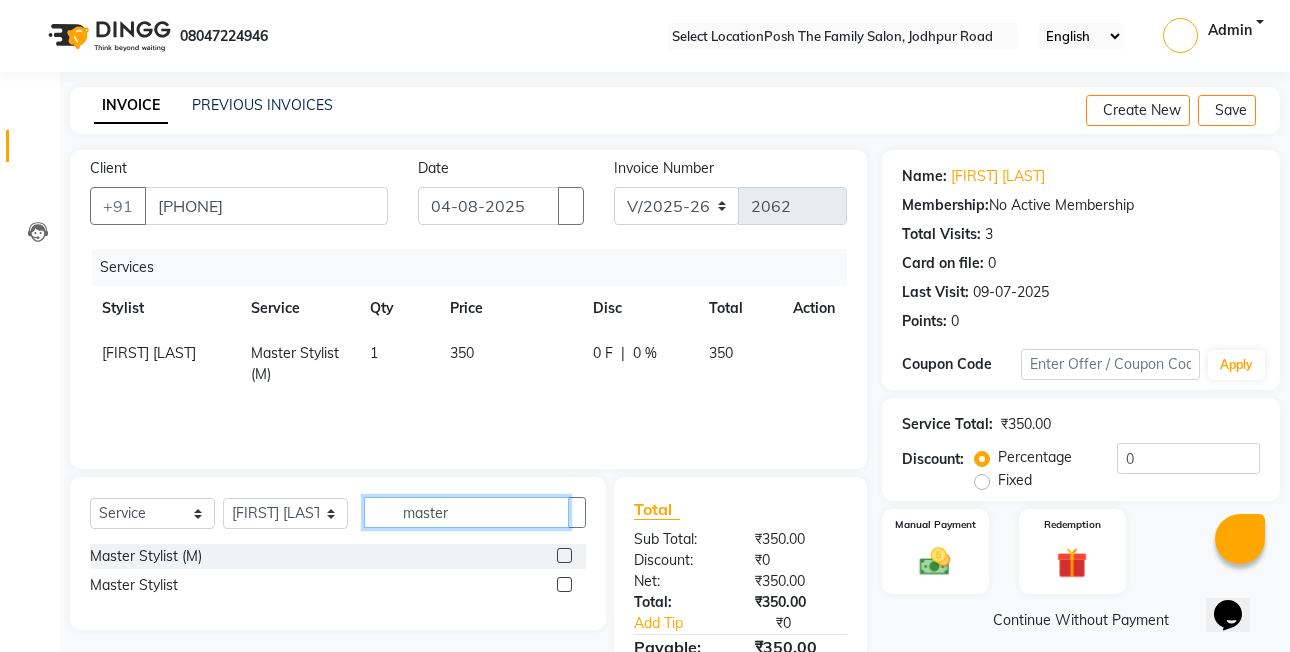 click on "master" 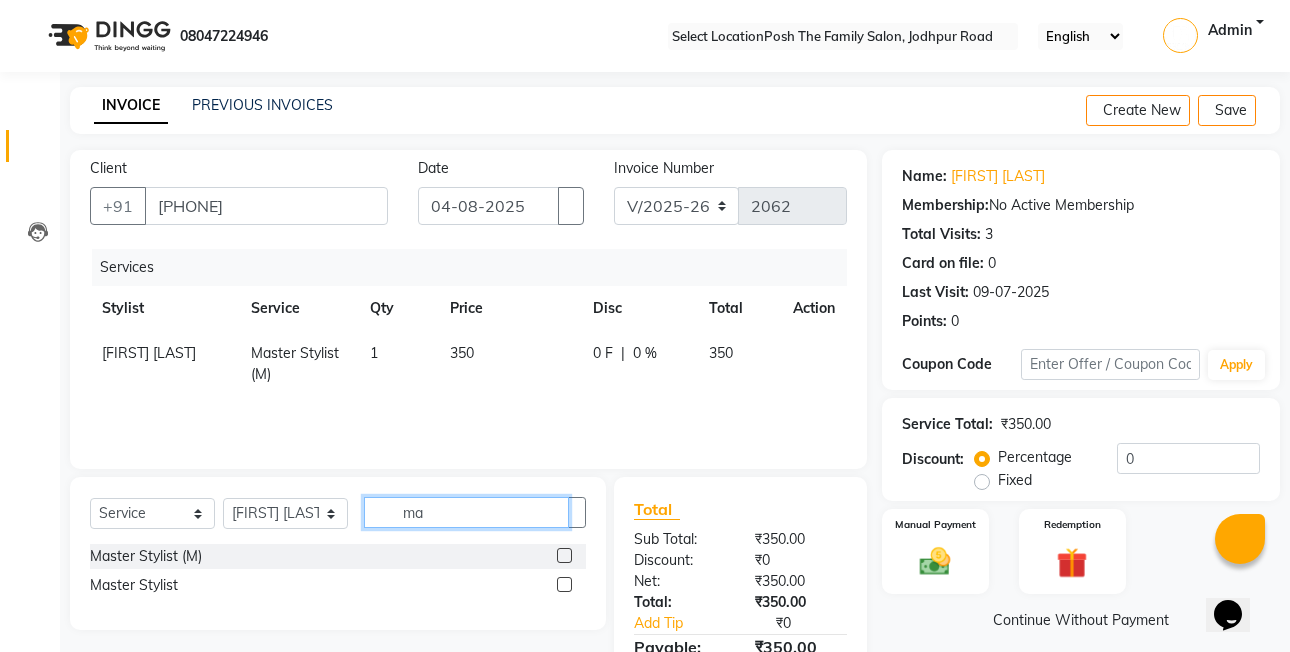 type on "m" 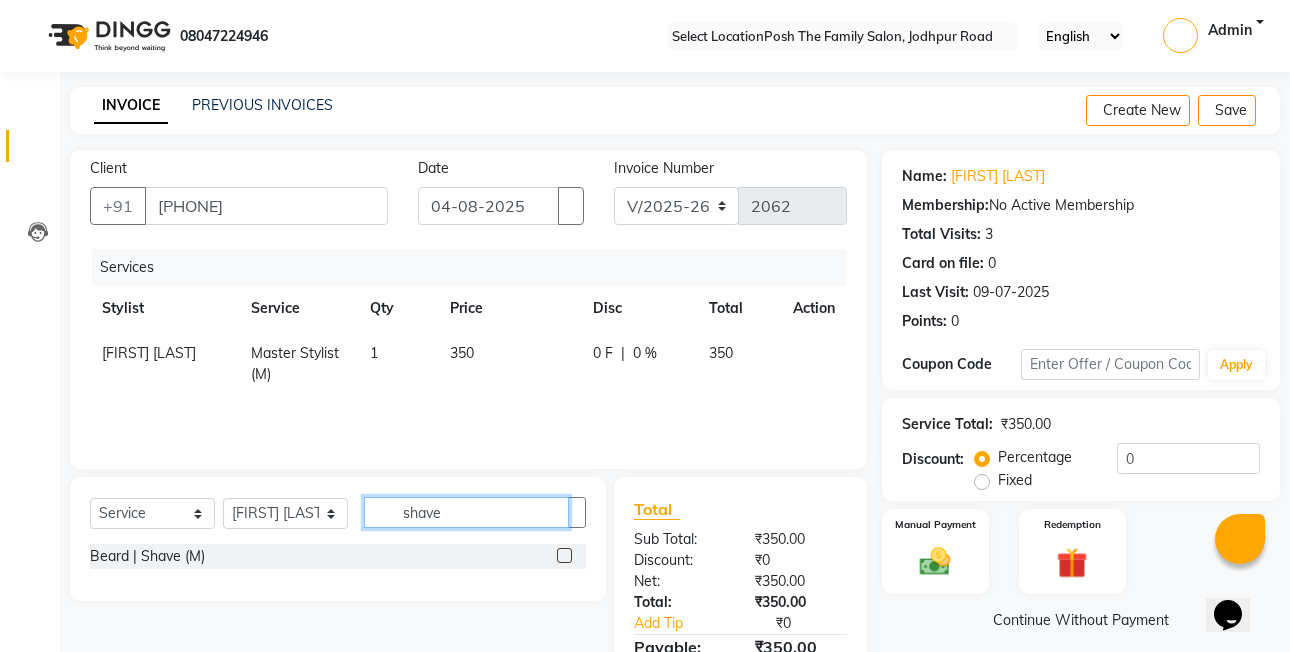 type on "shave" 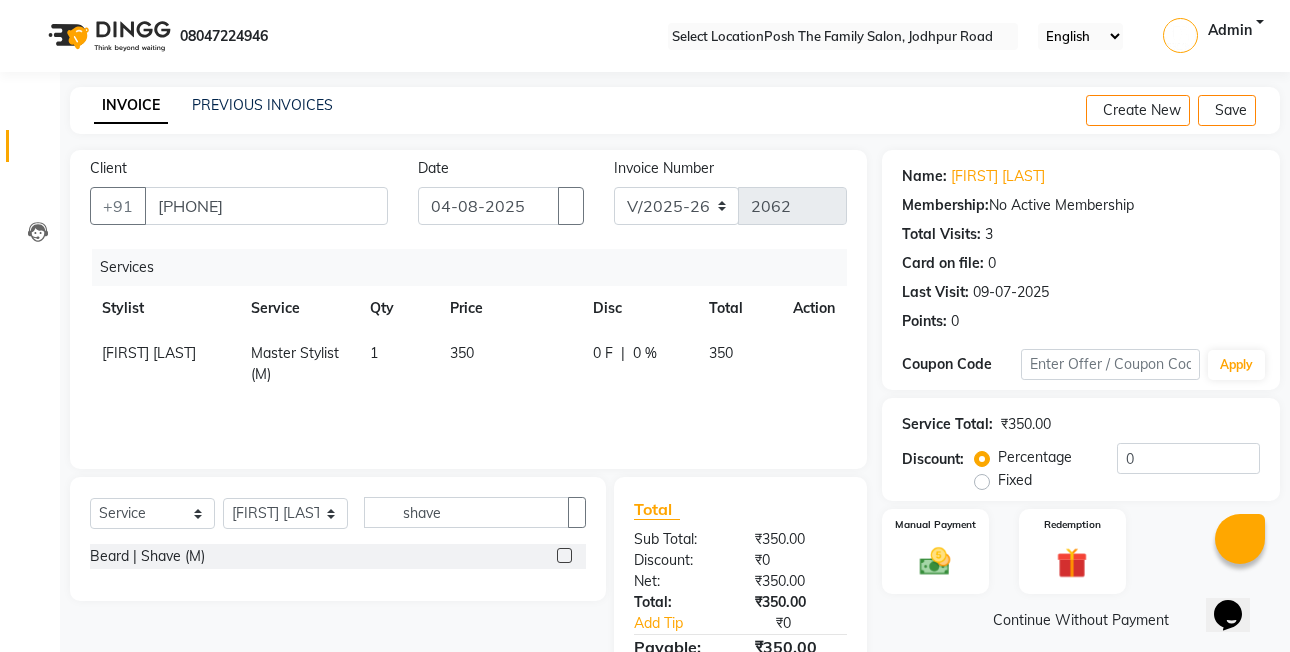 click 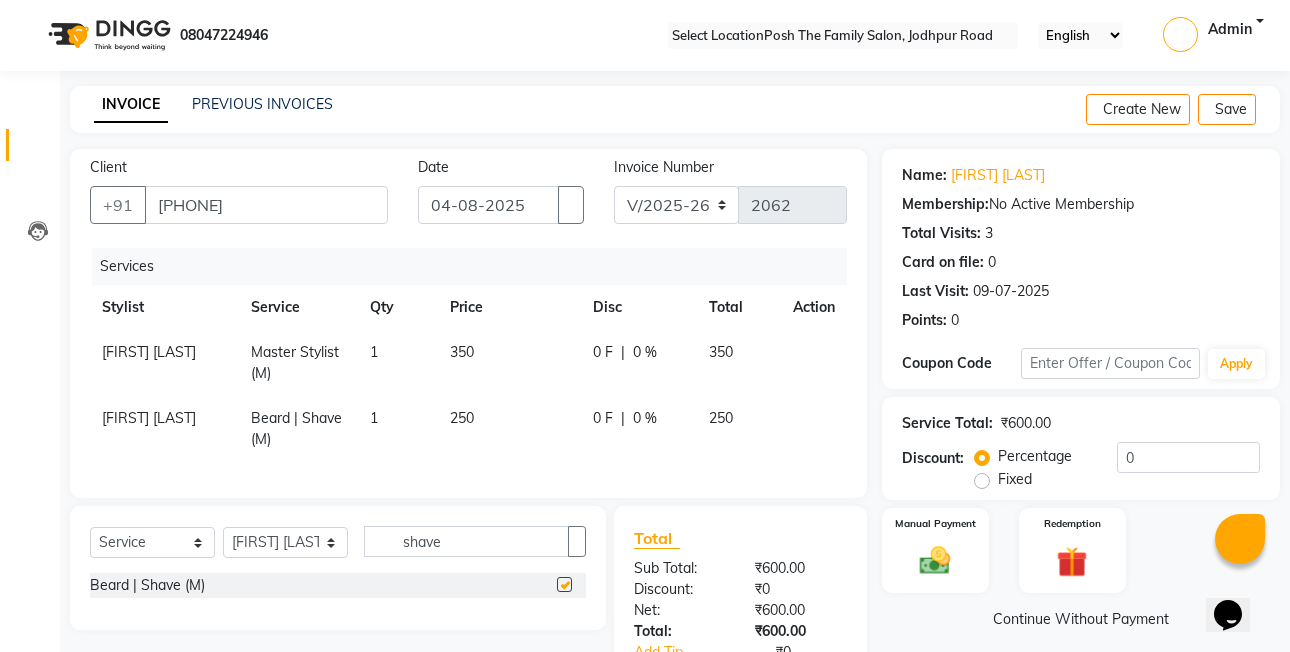checkbox on "false" 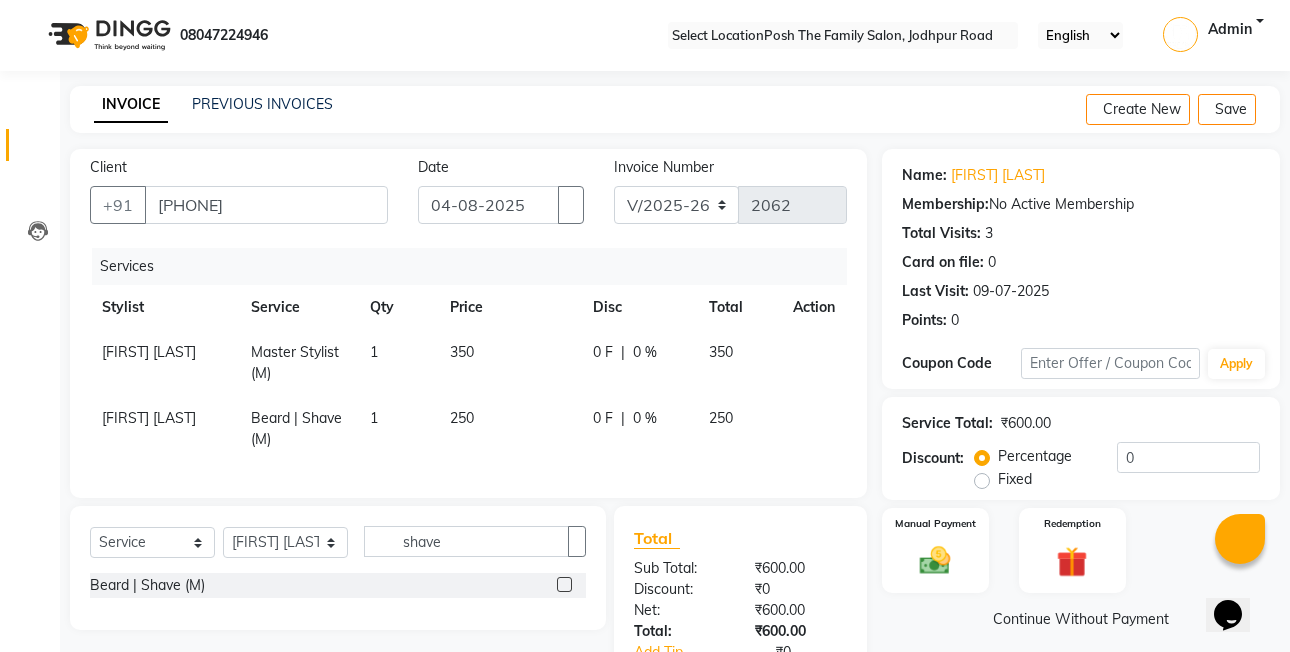 scroll, scrollTop: 151, scrollLeft: 0, axis: vertical 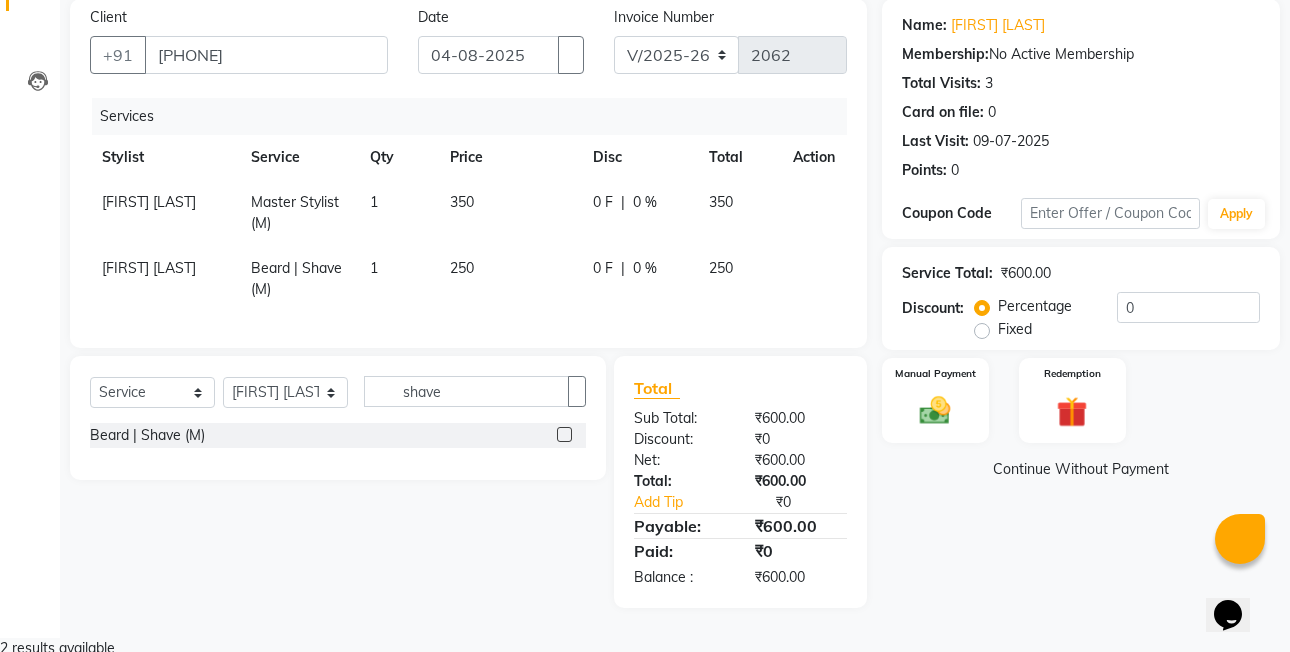 click on "Fixed" 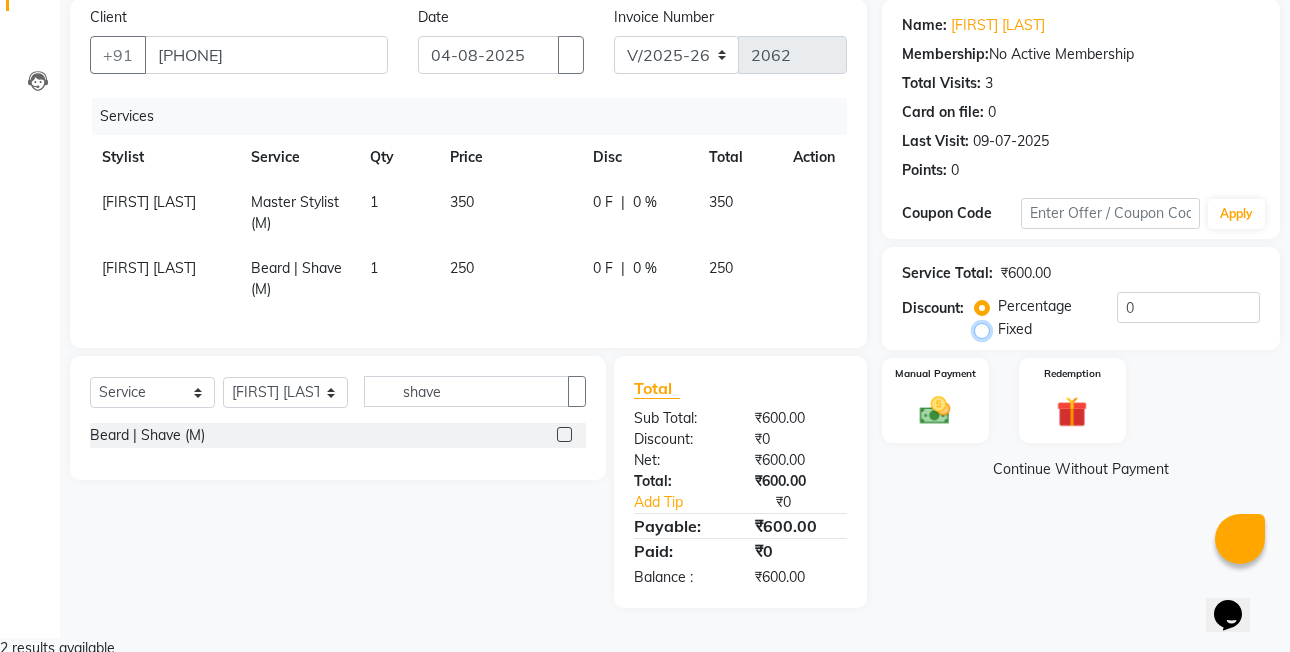 click on "Fixed" at bounding box center [986, 329] 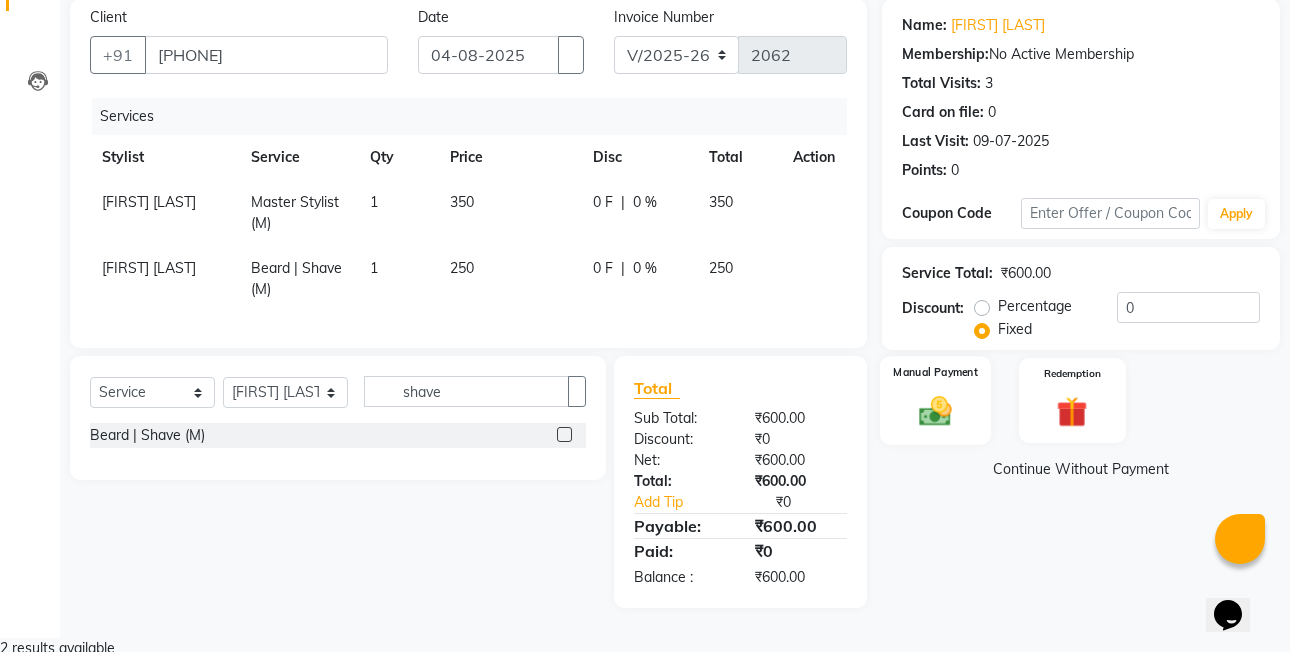 click on "Manual Payment" 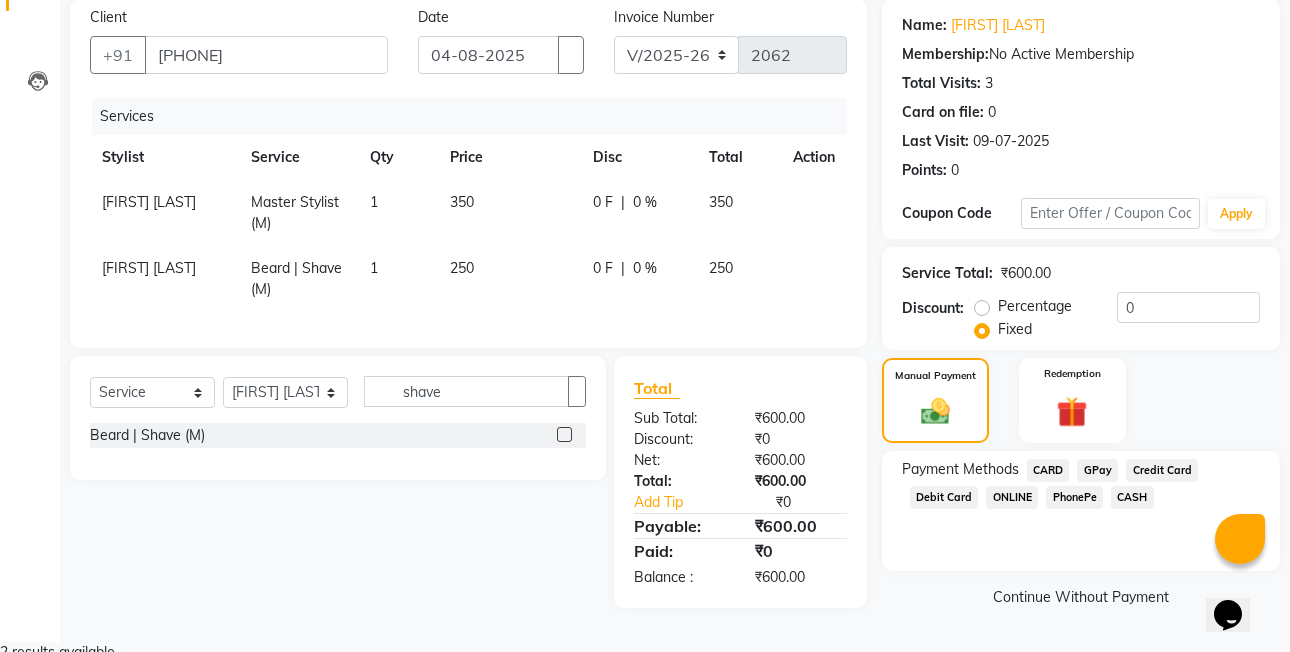 click on "PhonePe" 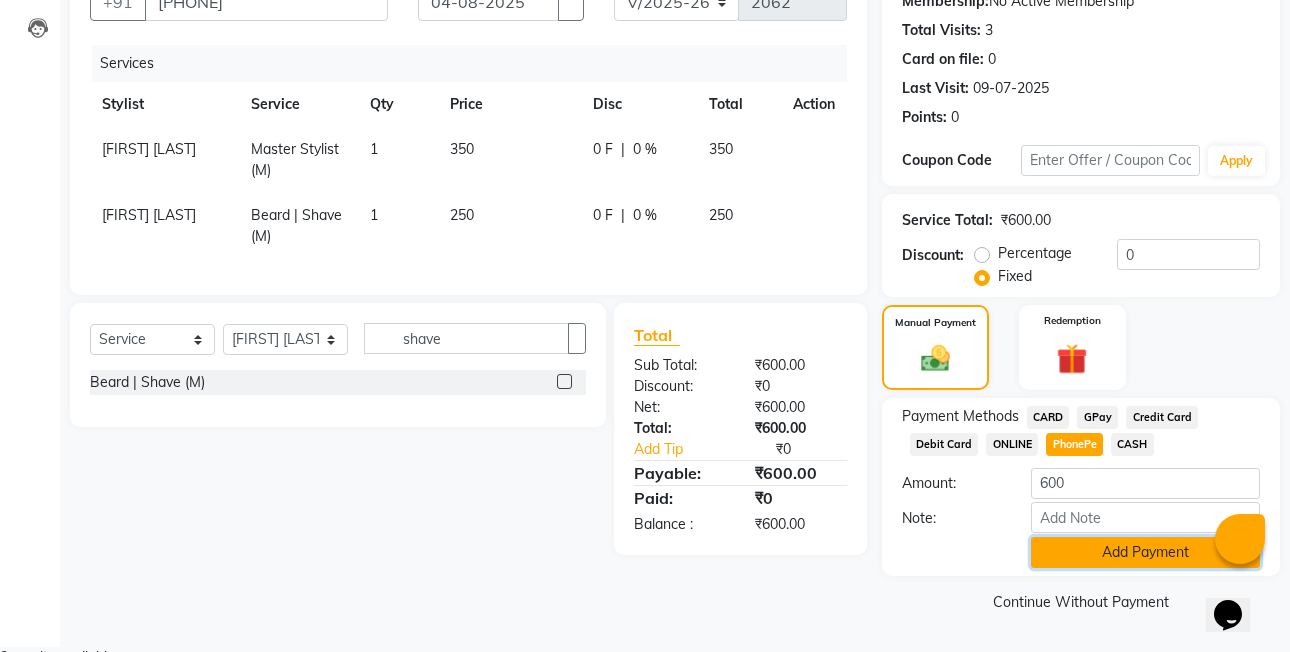 click on "Add Payment" 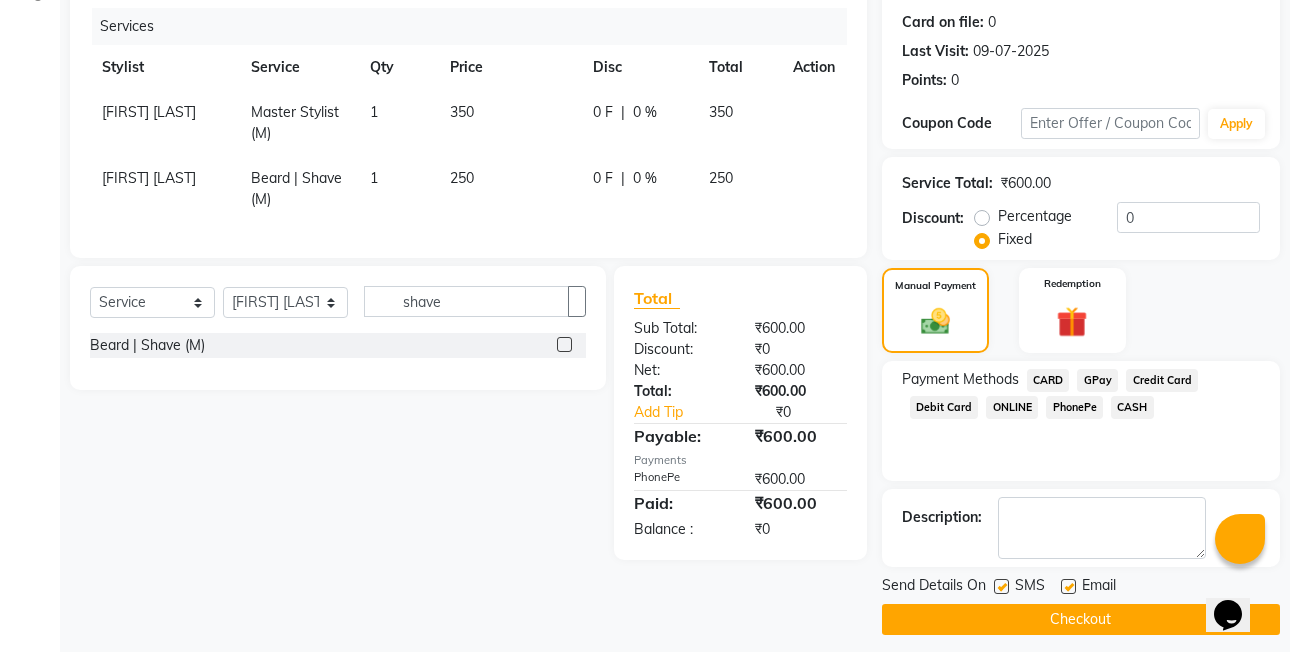 scroll, scrollTop: 261, scrollLeft: 0, axis: vertical 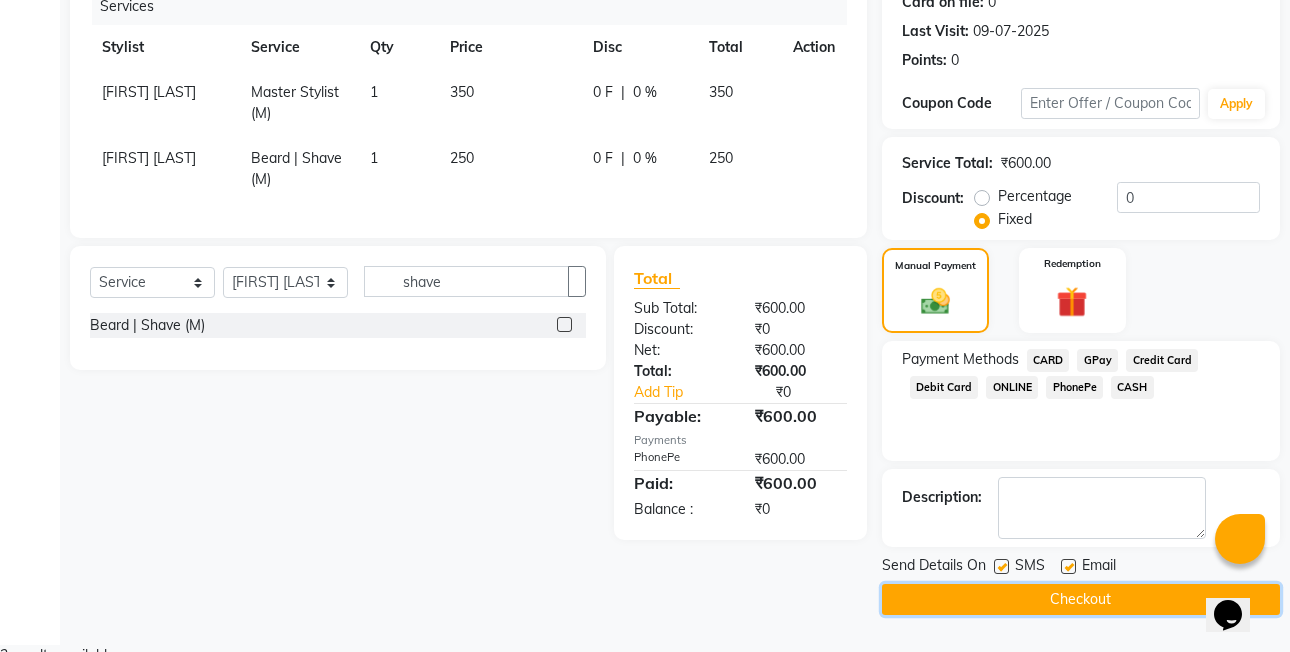 drag, startPoint x: 1084, startPoint y: 609, endPoint x: 1083, endPoint y: 597, distance: 12.0415945 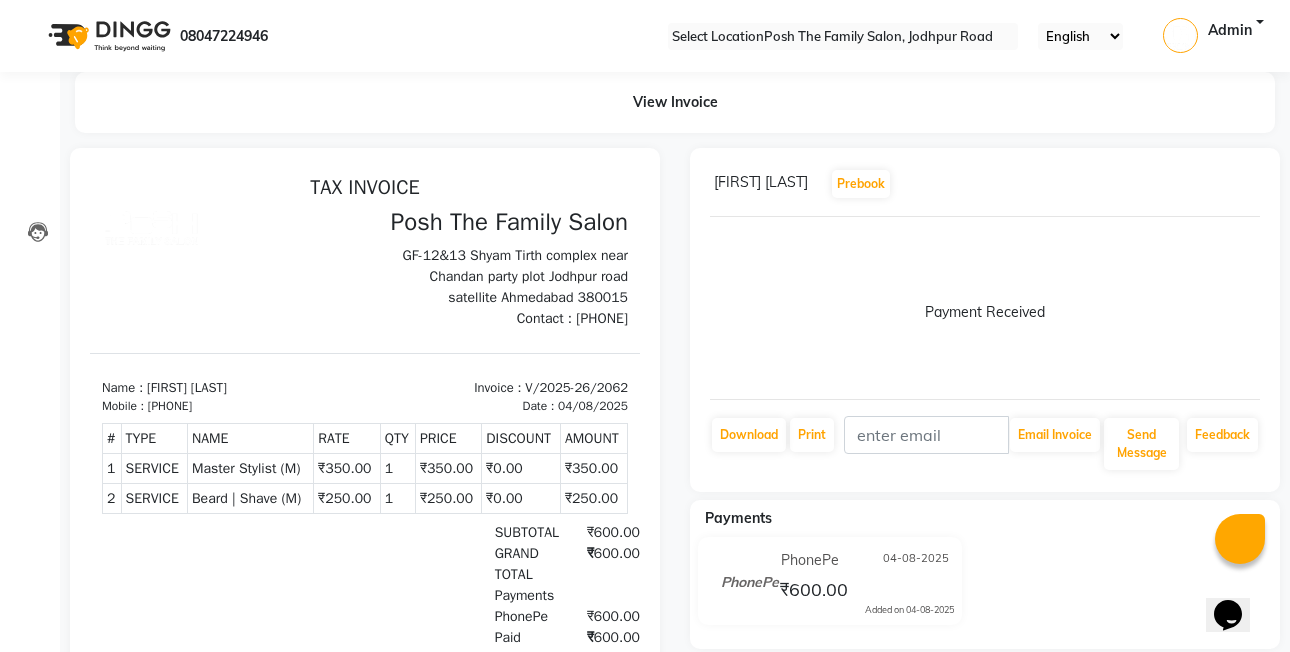 scroll, scrollTop: 0, scrollLeft: 0, axis: both 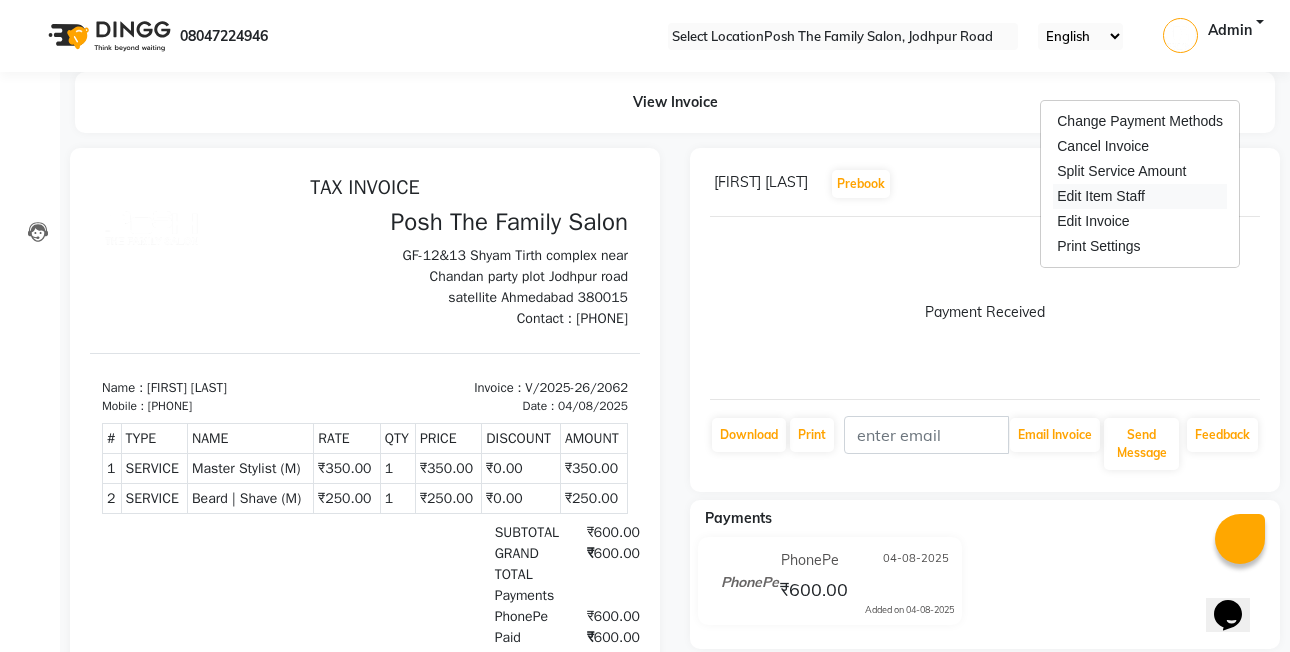 click on "Edit Item Staff" at bounding box center [1140, 196] 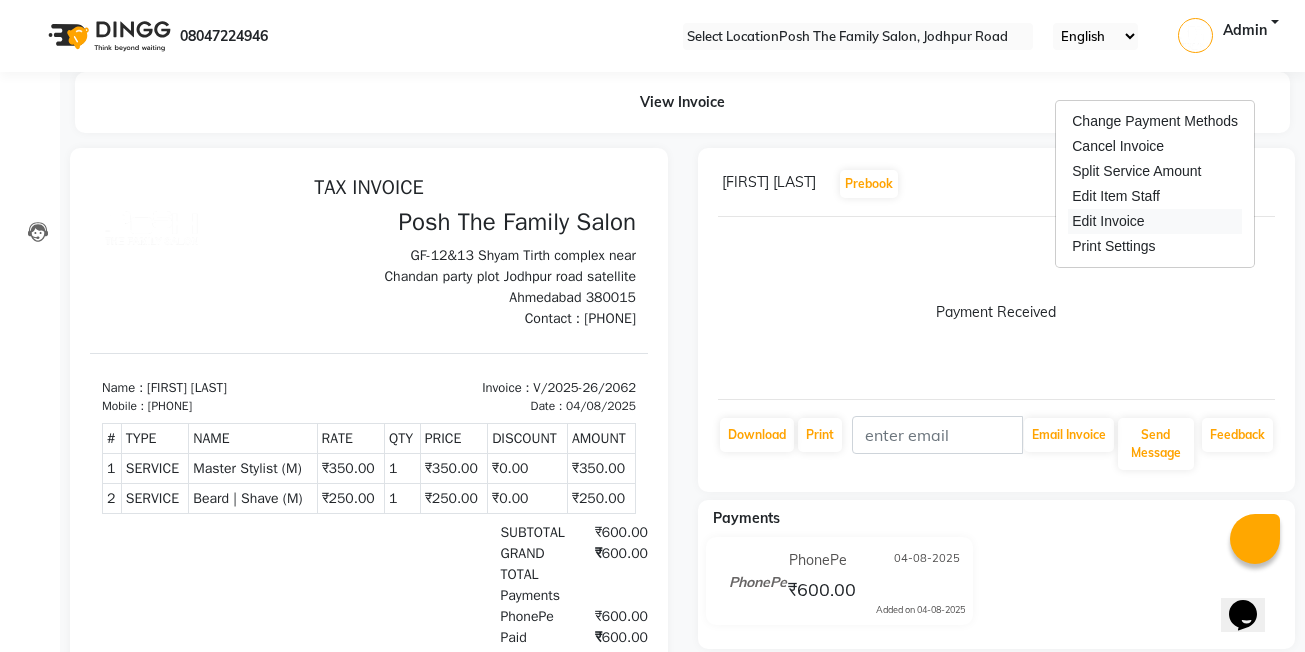 select on "86687" 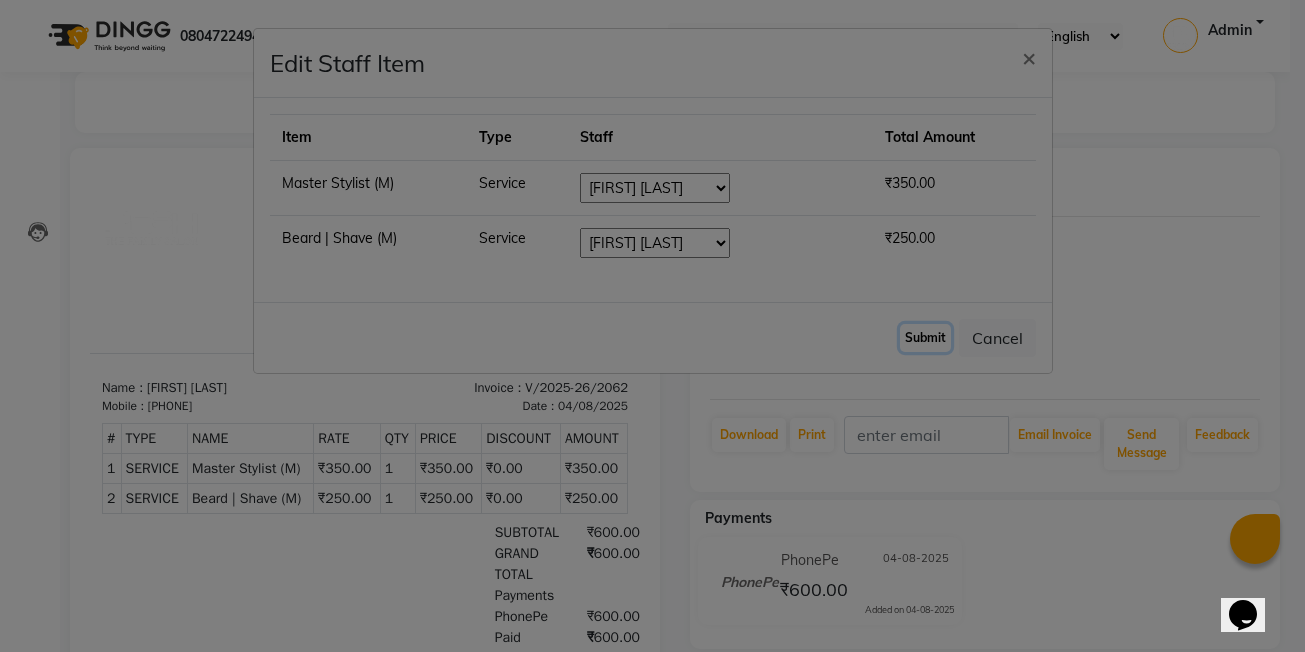 click on "Submit" 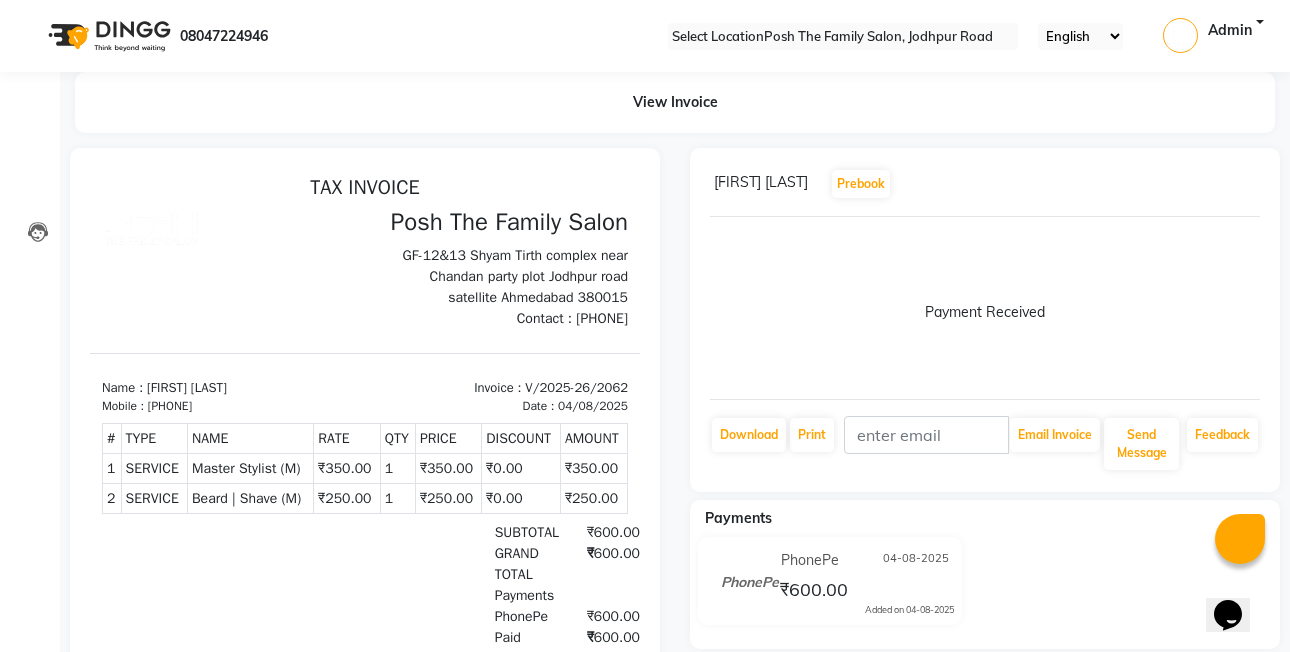click on "[FIRST] [LAST]  Prebook   Payment Received  Download  Print   Email Invoice   Send Message Feedback" 